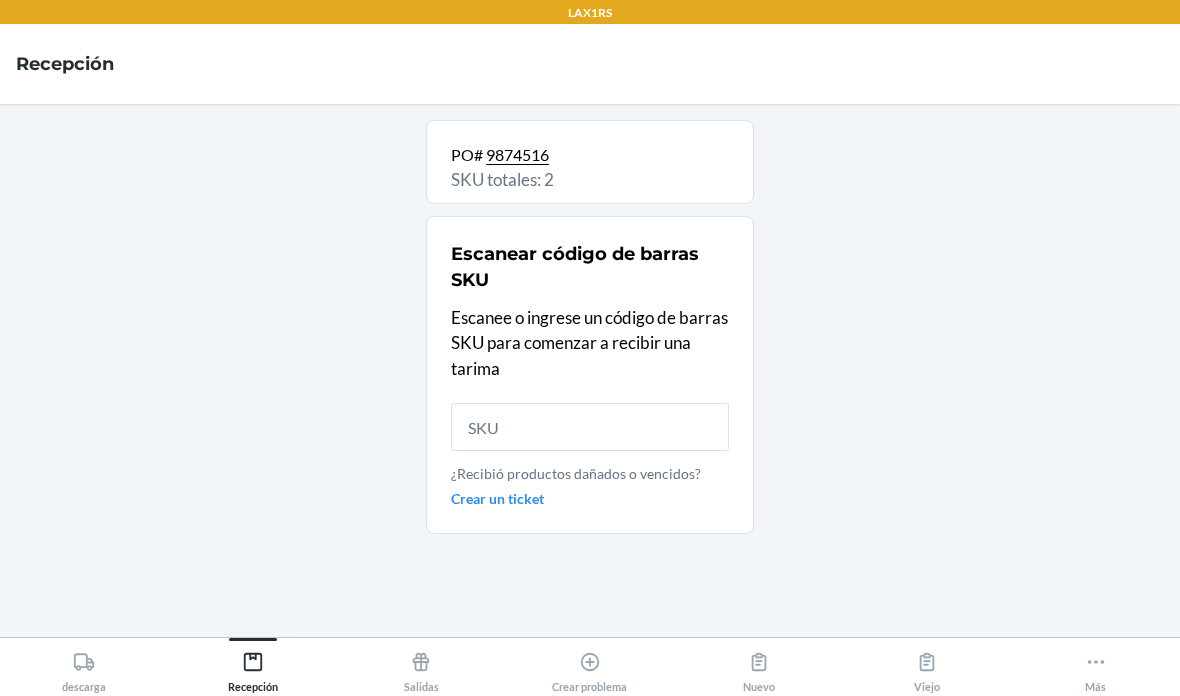 scroll, scrollTop: 318, scrollLeft: 0, axis: vertical 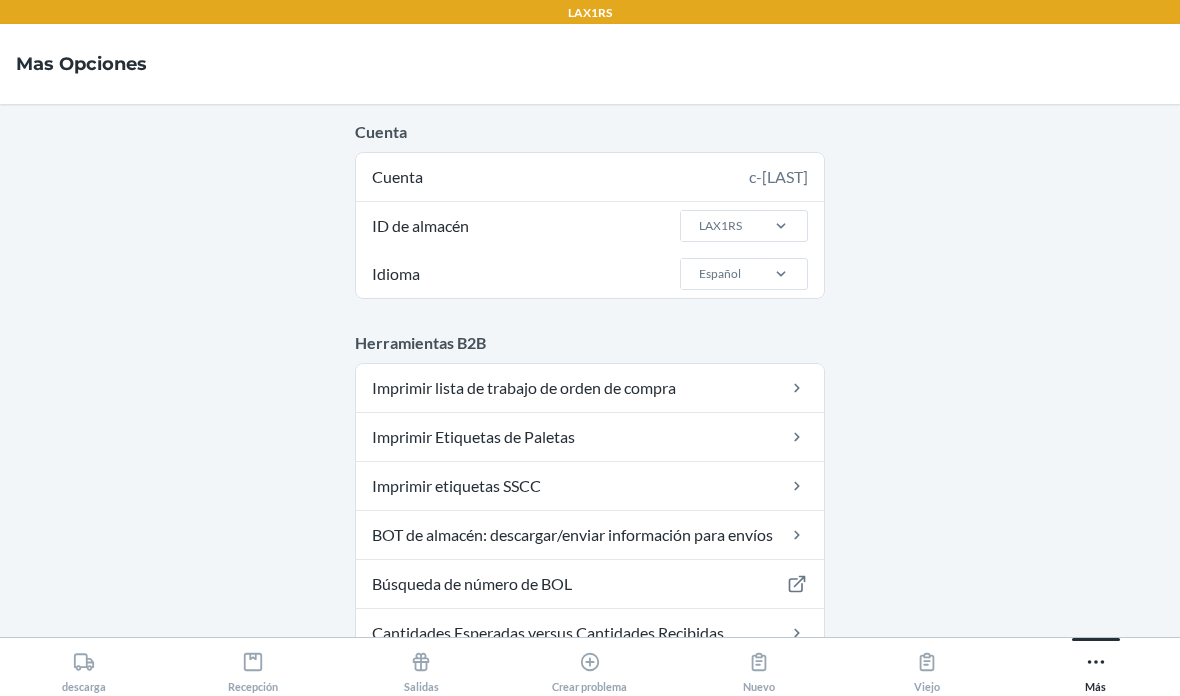 click on "Imprimir lista de trabajo de orden de compra" at bounding box center (590, 388) 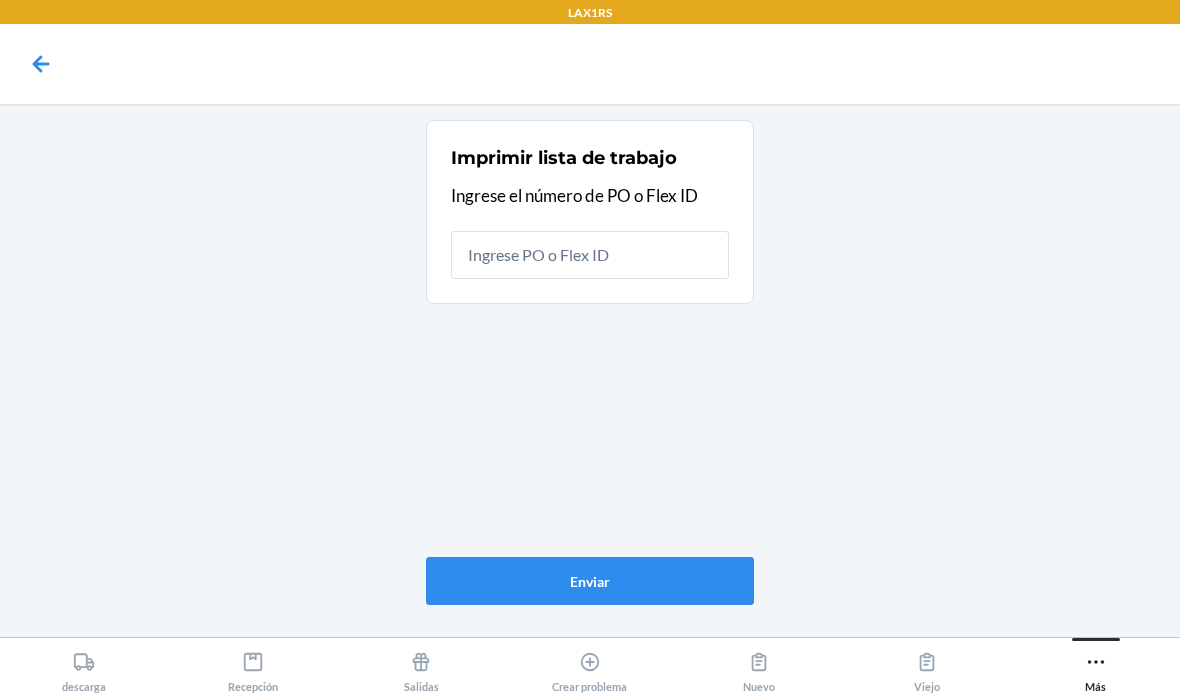 click at bounding box center (590, 255) 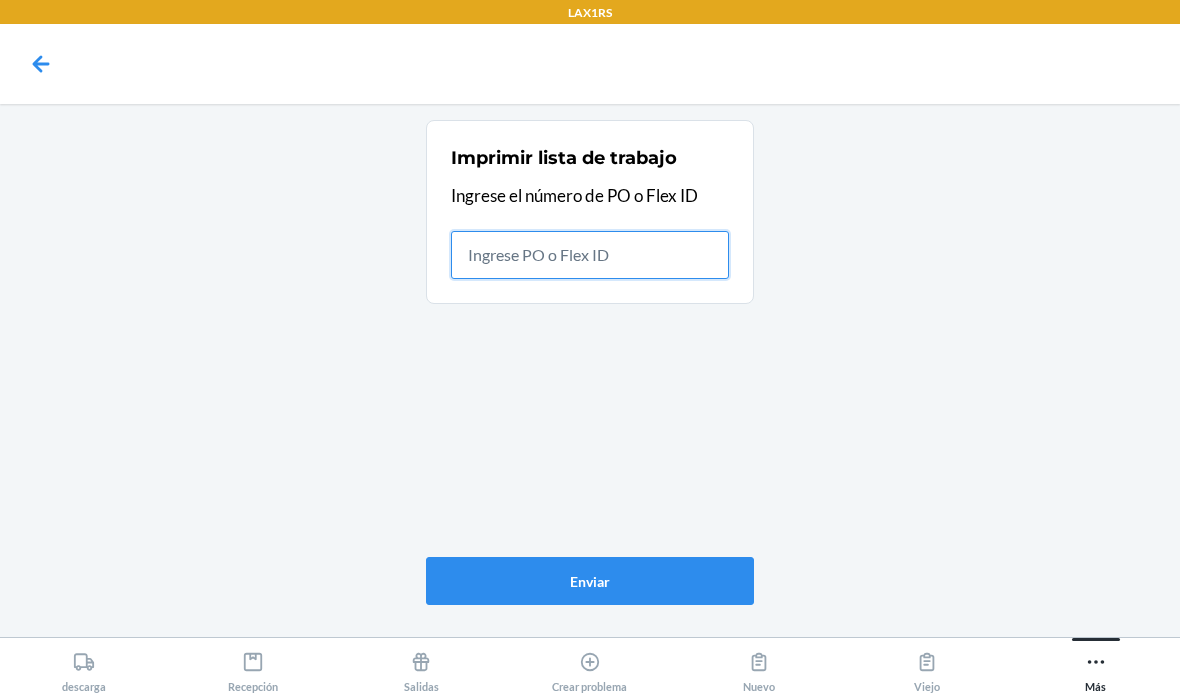 click at bounding box center [590, 255] 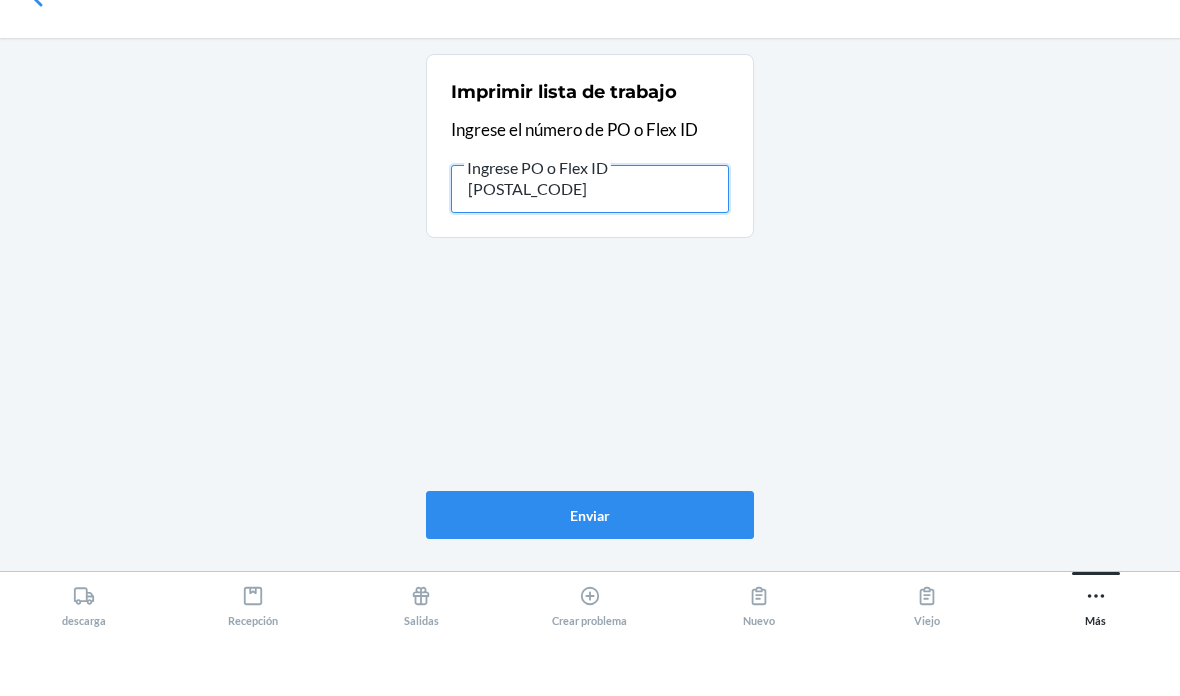 type on "[POSTAL_CODE]" 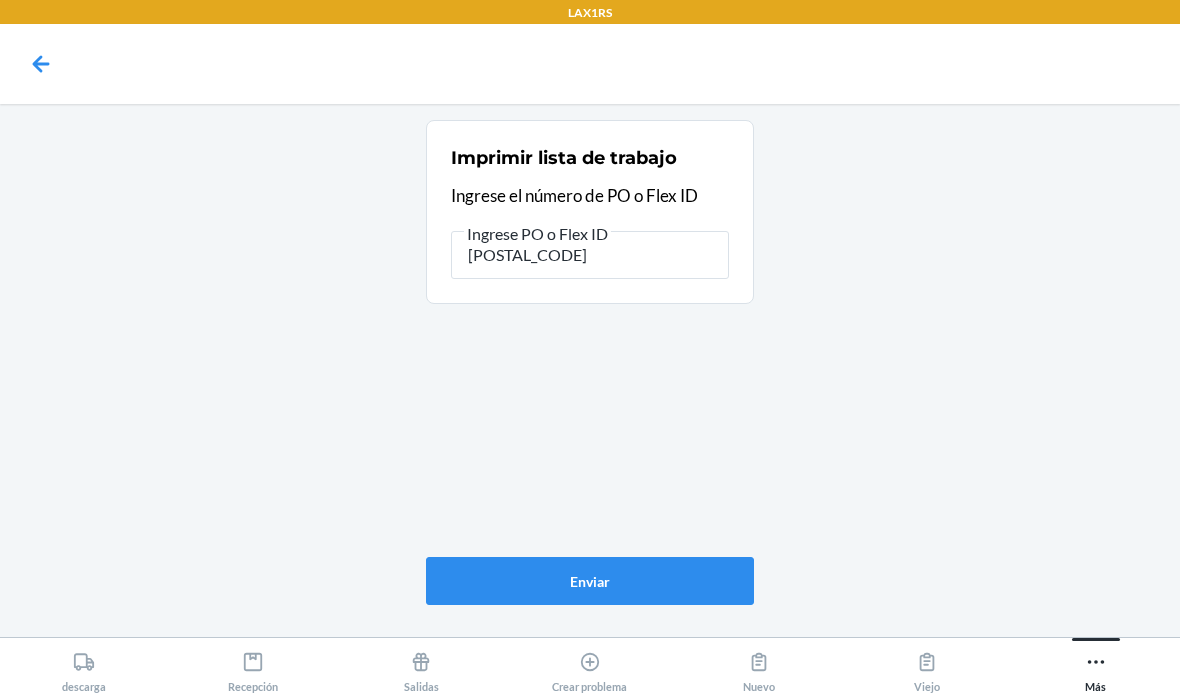 click 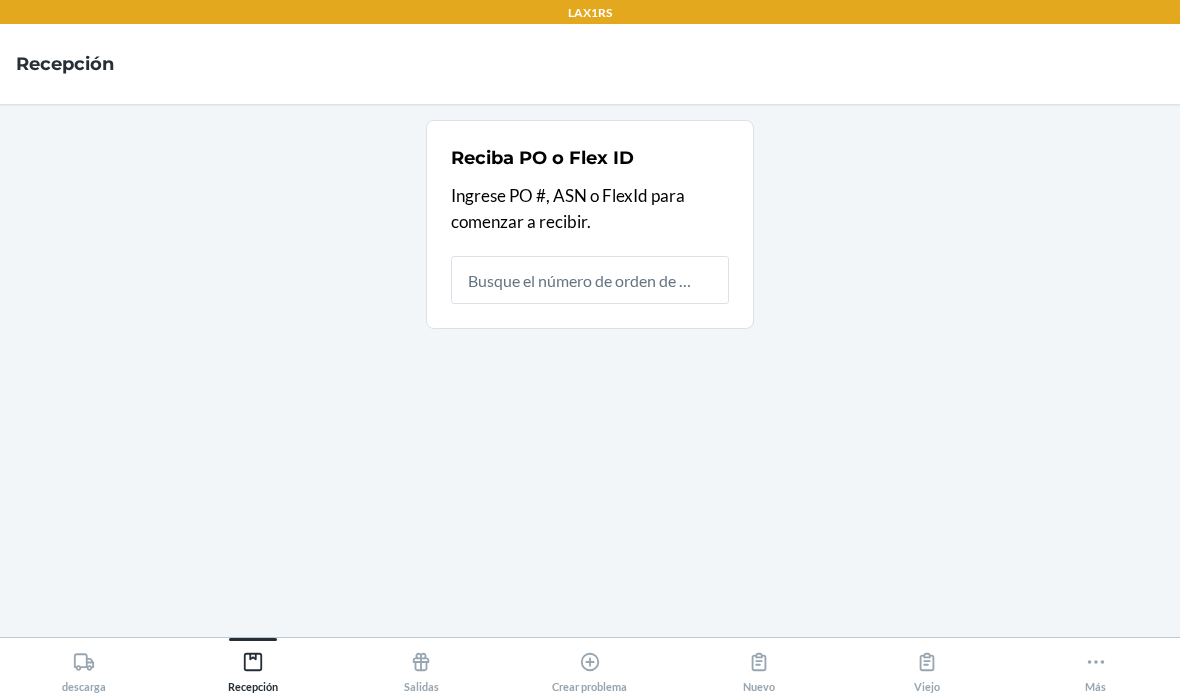 click at bounding box center (590, 280) 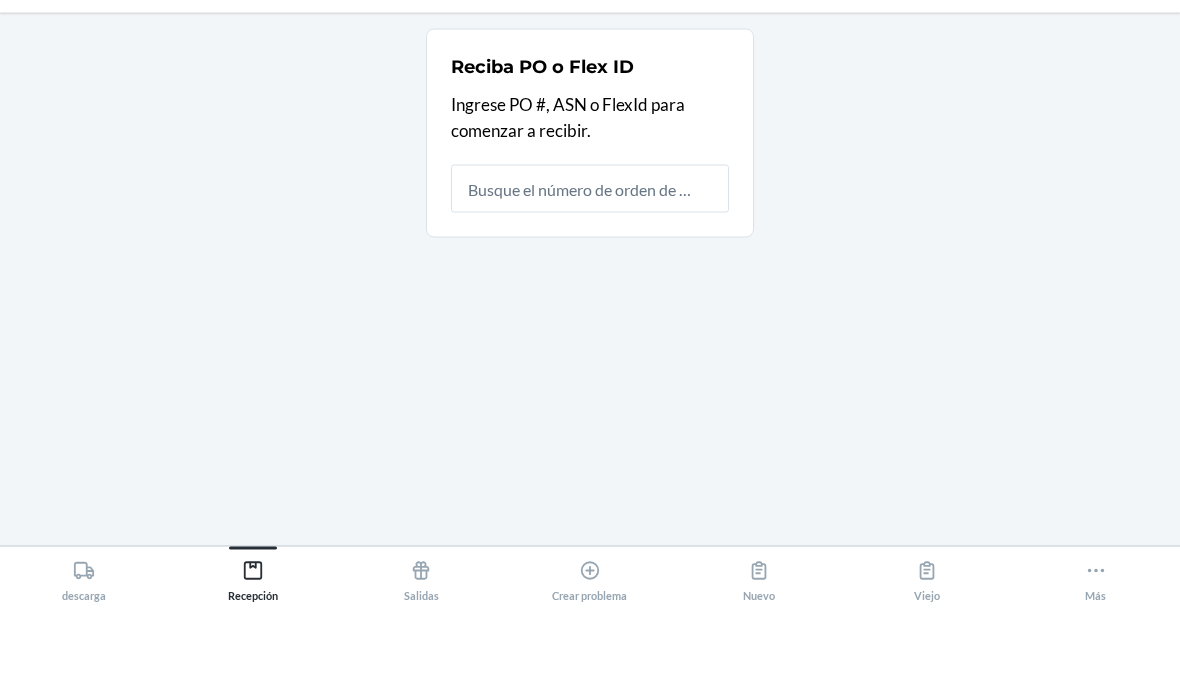 click at bounding box center [590, 280] 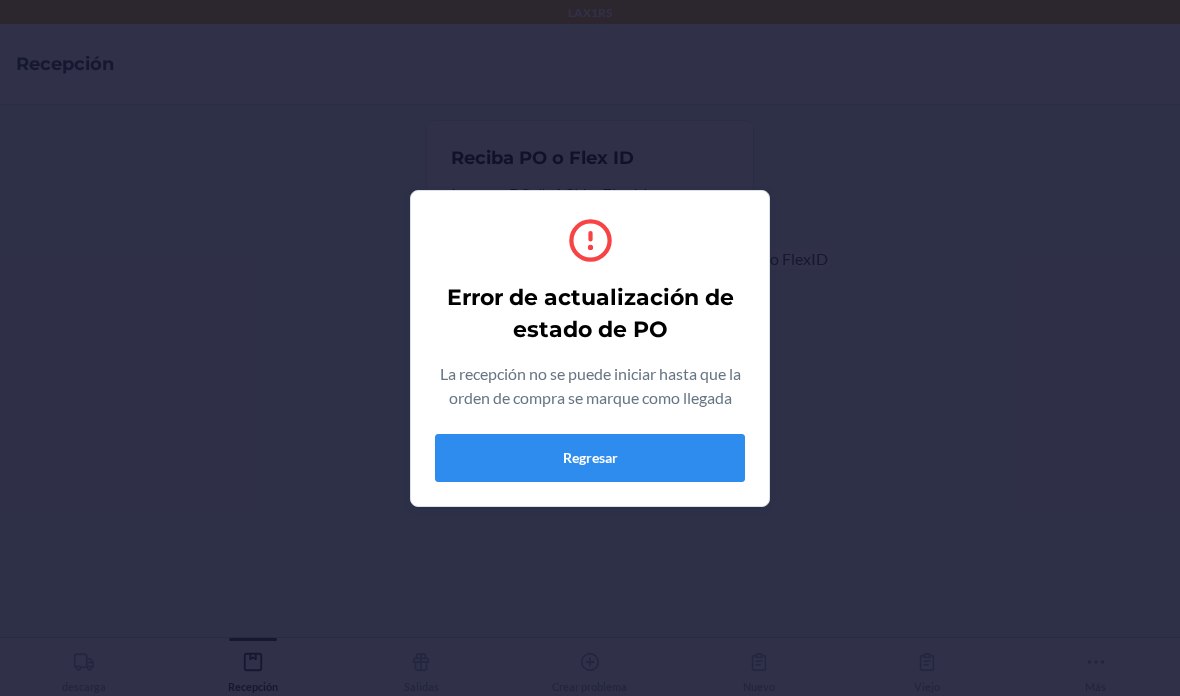 click on "Regresar" at bounding box center [590, 458] 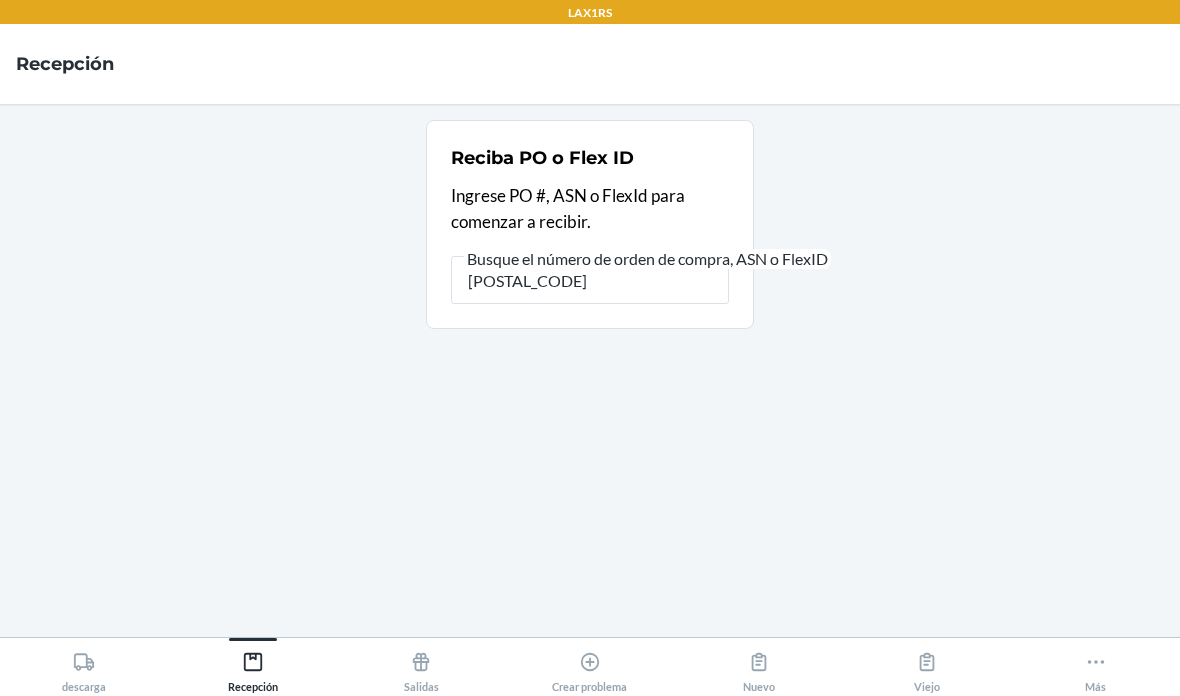 click on "descarga" at bounding box center (84, 668) 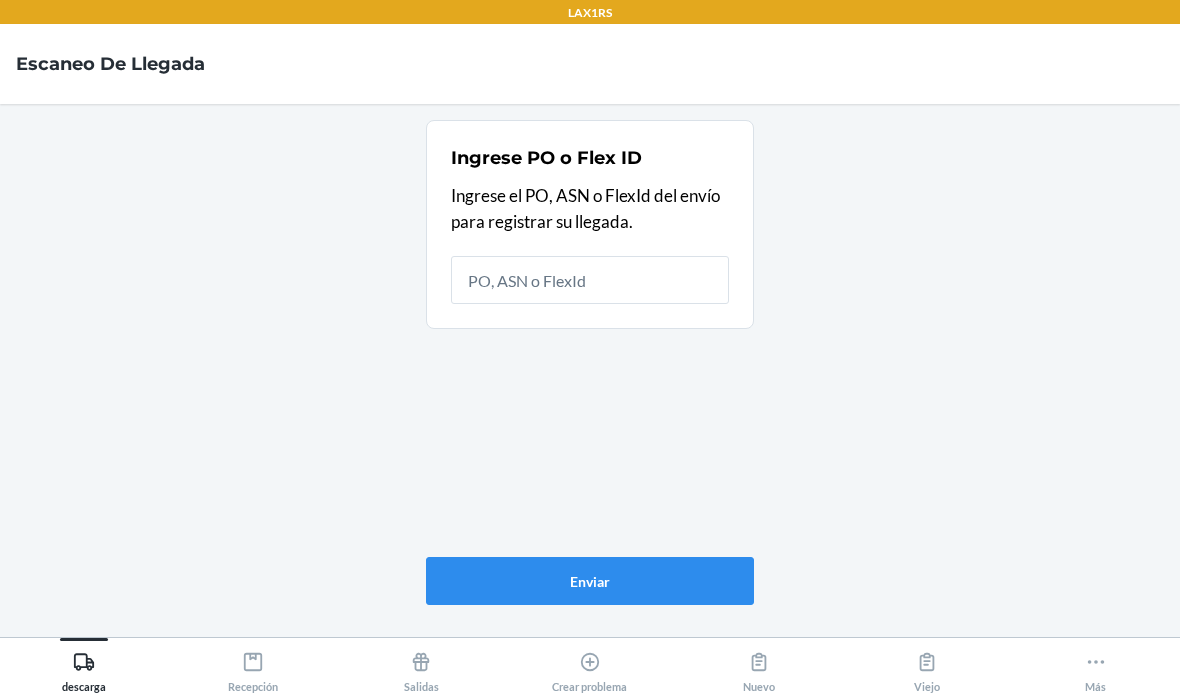 click at bounding box center [590, 280] 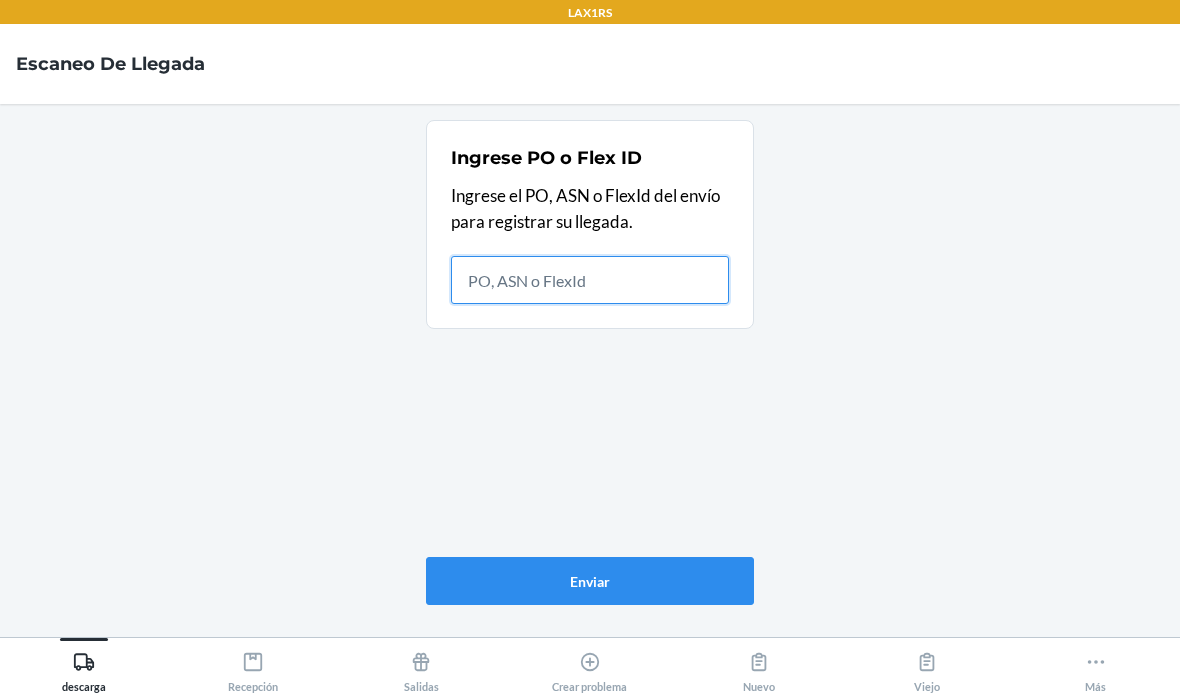 click at bounding box center (590, 280) 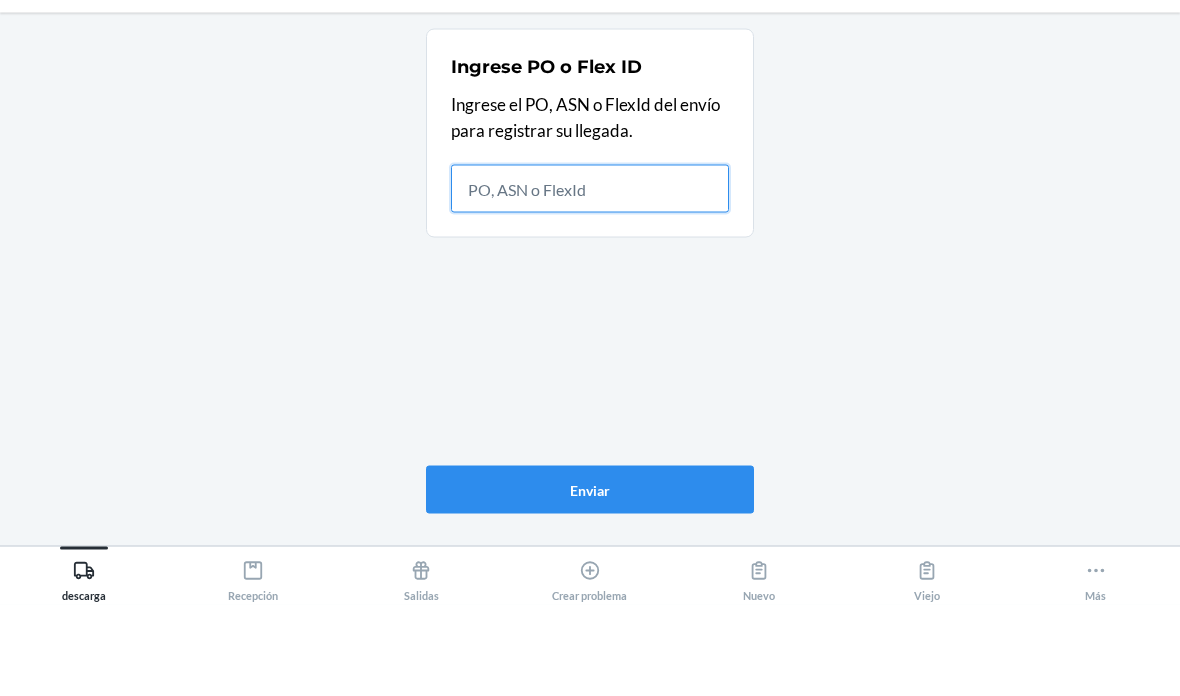 click at bounding box center (590, 280) 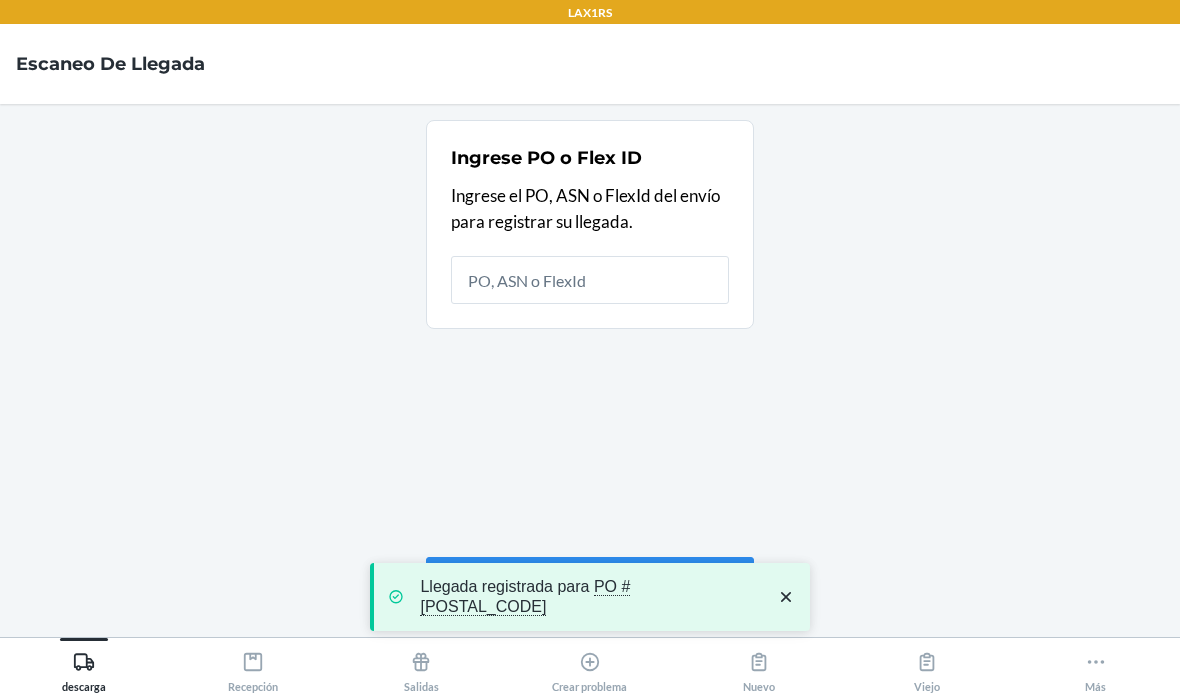 click 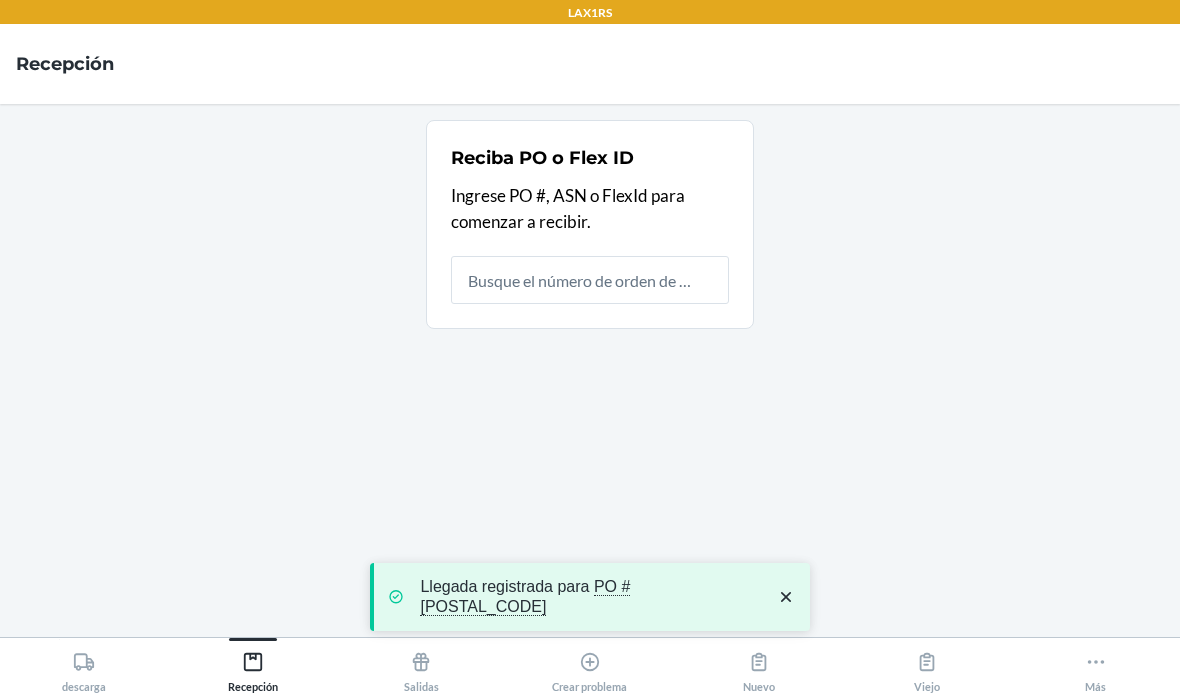 click at bounding box center (590, 280) 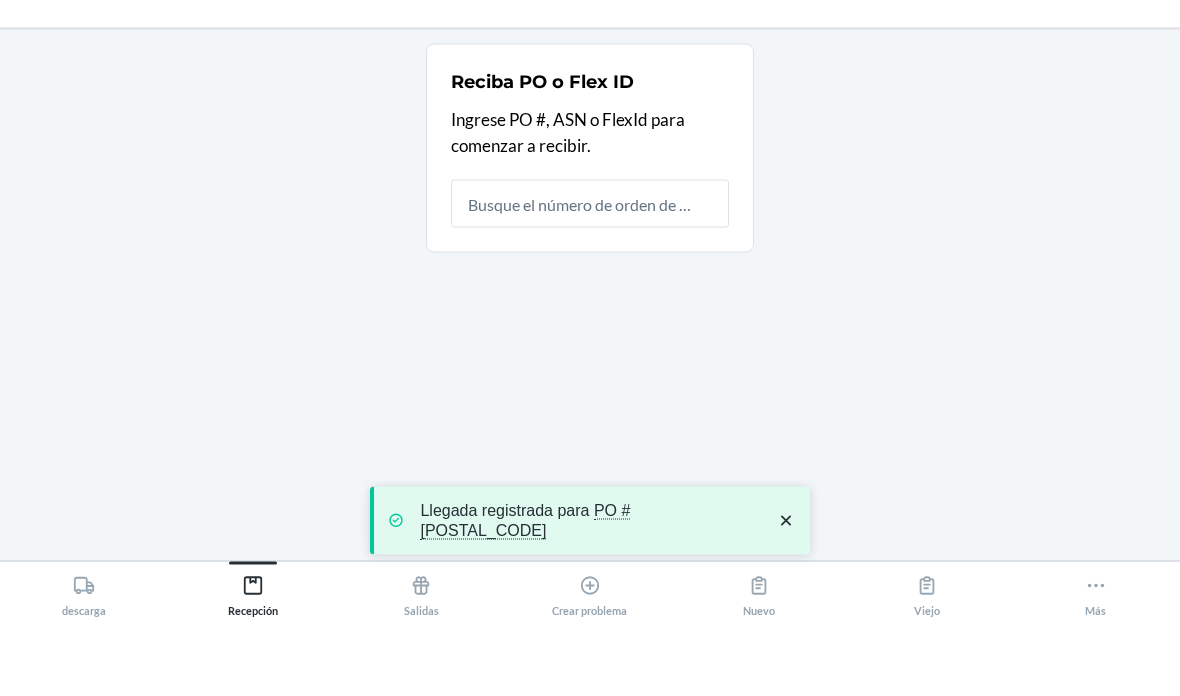 click at bounding box center [590, 280] 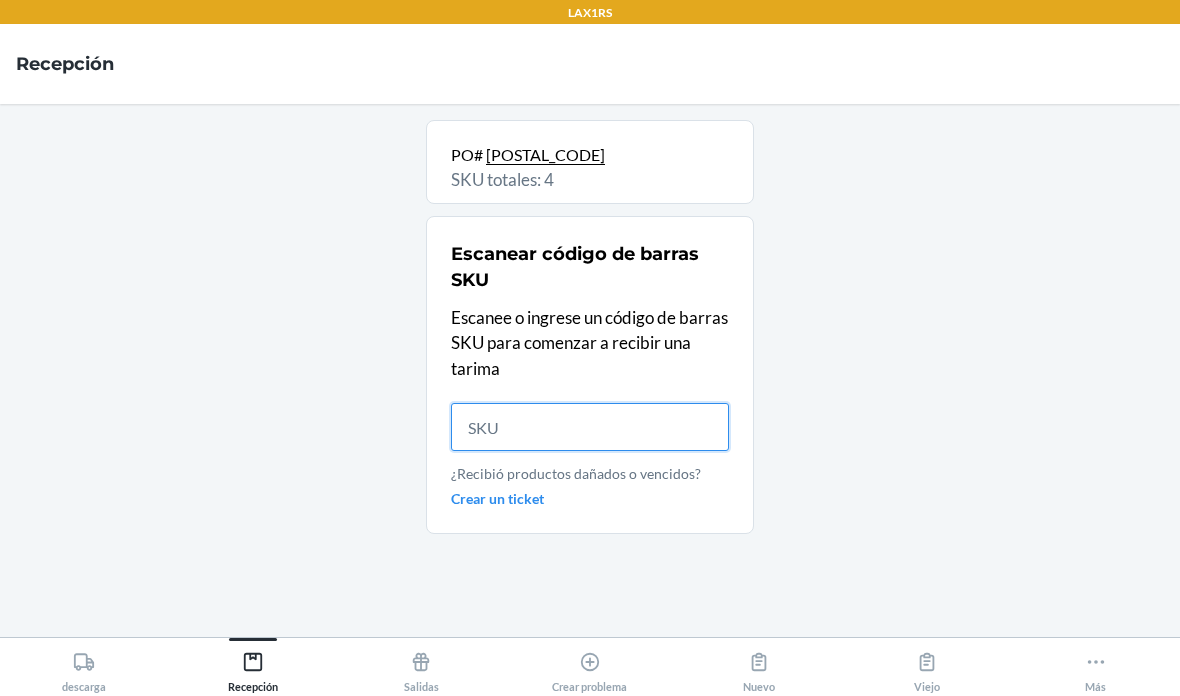 click at bounding box center [590, 427] 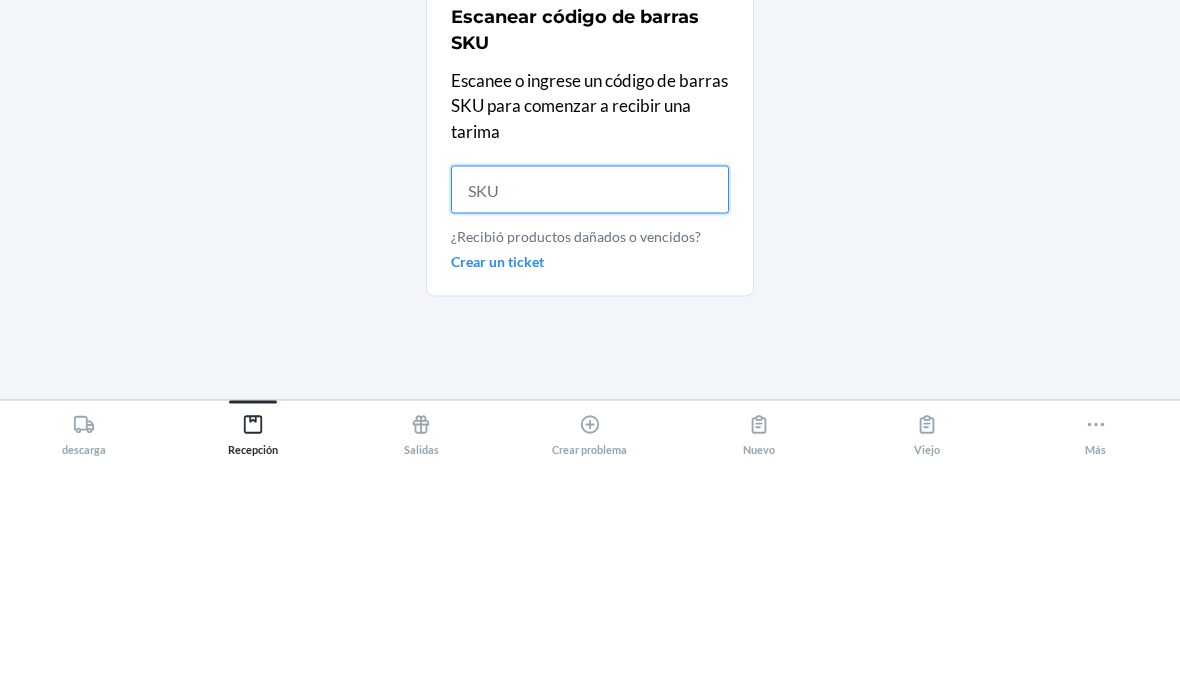 click at bounding box center [590, 427] 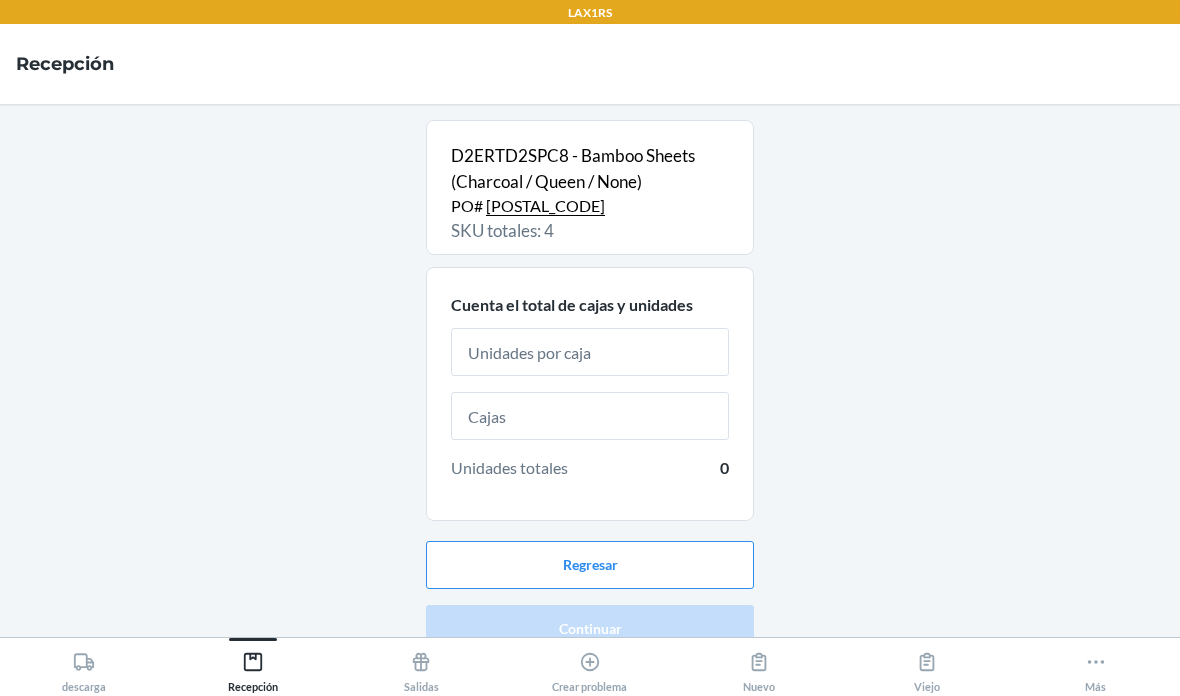 click at bounding box center [590, 352] 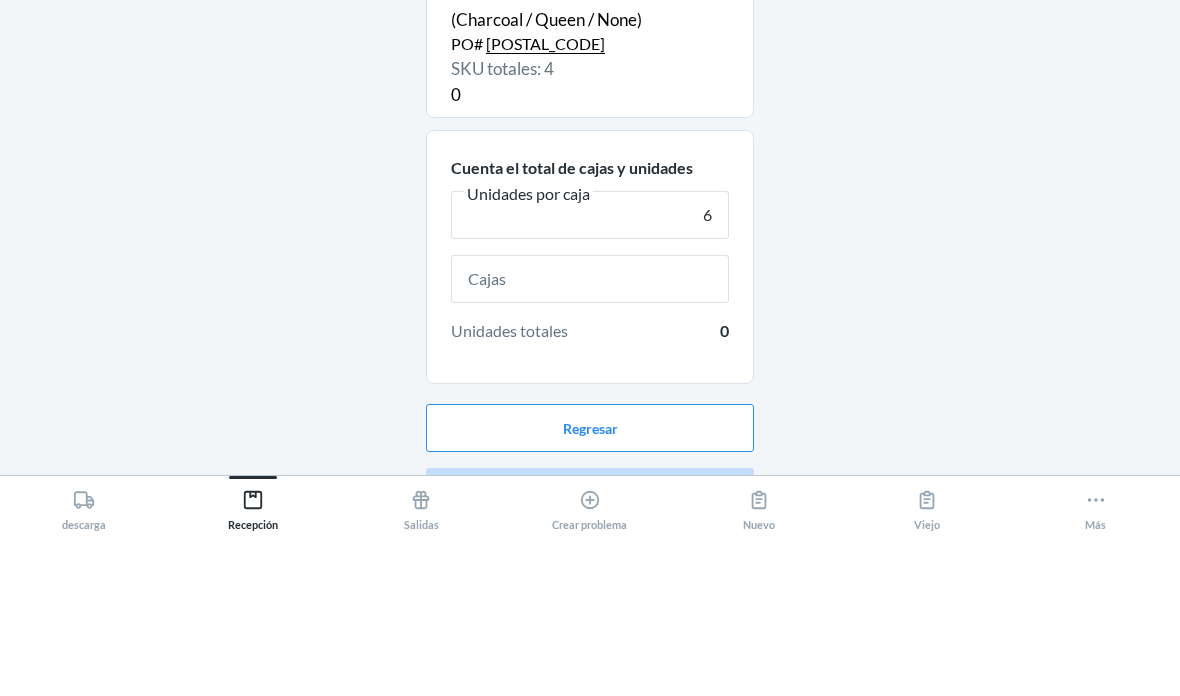 type on "6" 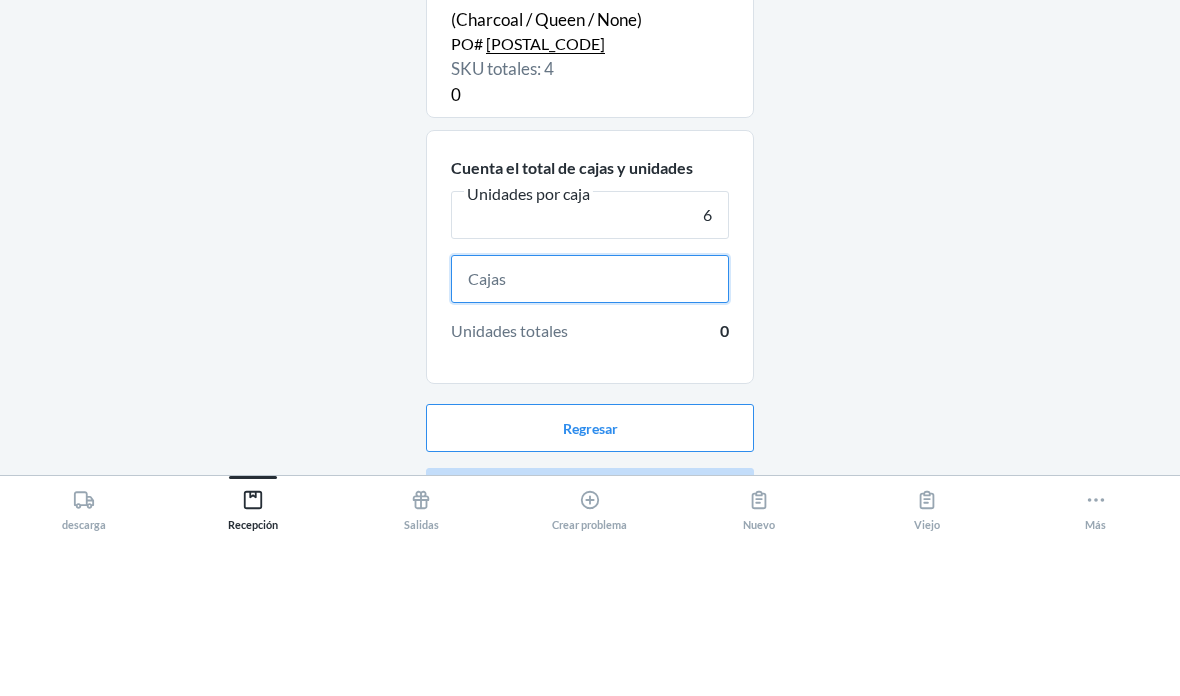 click at bounding box center [590, 441] 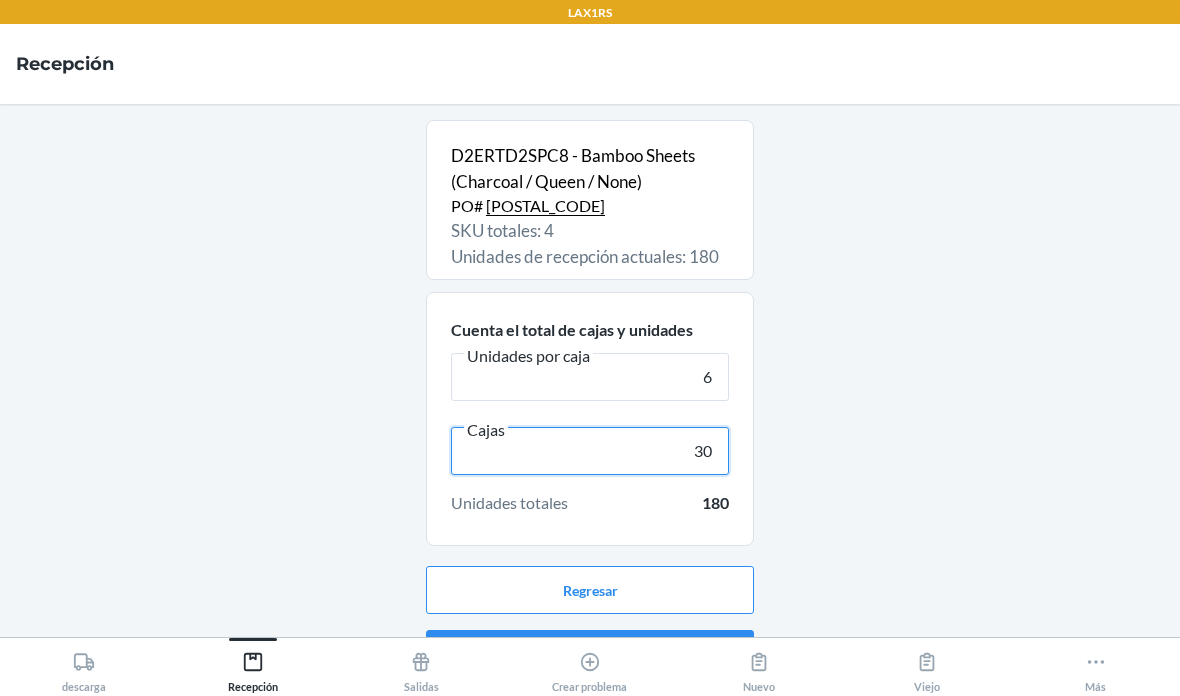 type on "30" 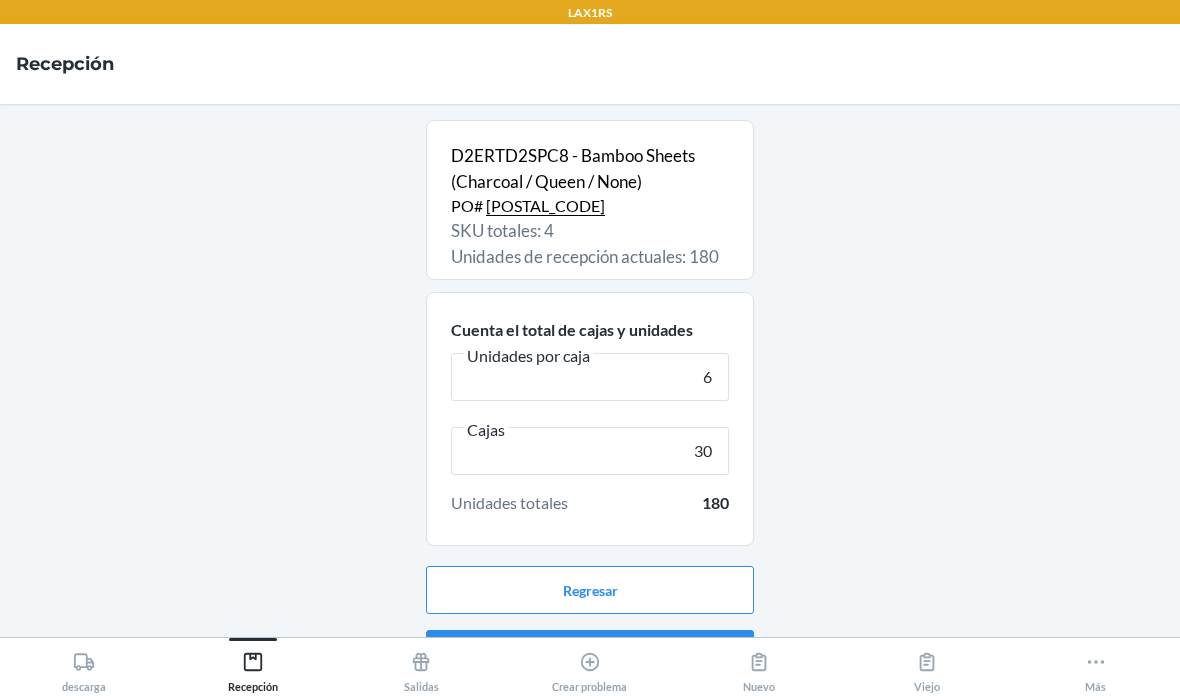 click on "Continuar" at bounding box center (590, 654) 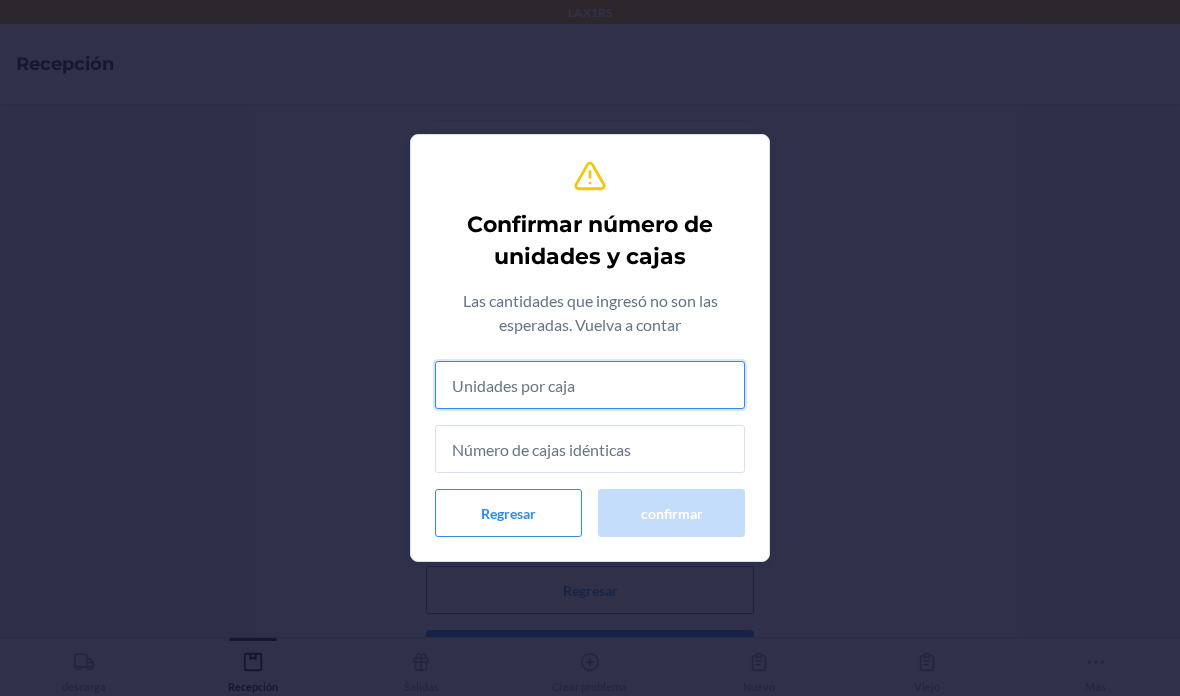 click at bounding box center (590, 385) 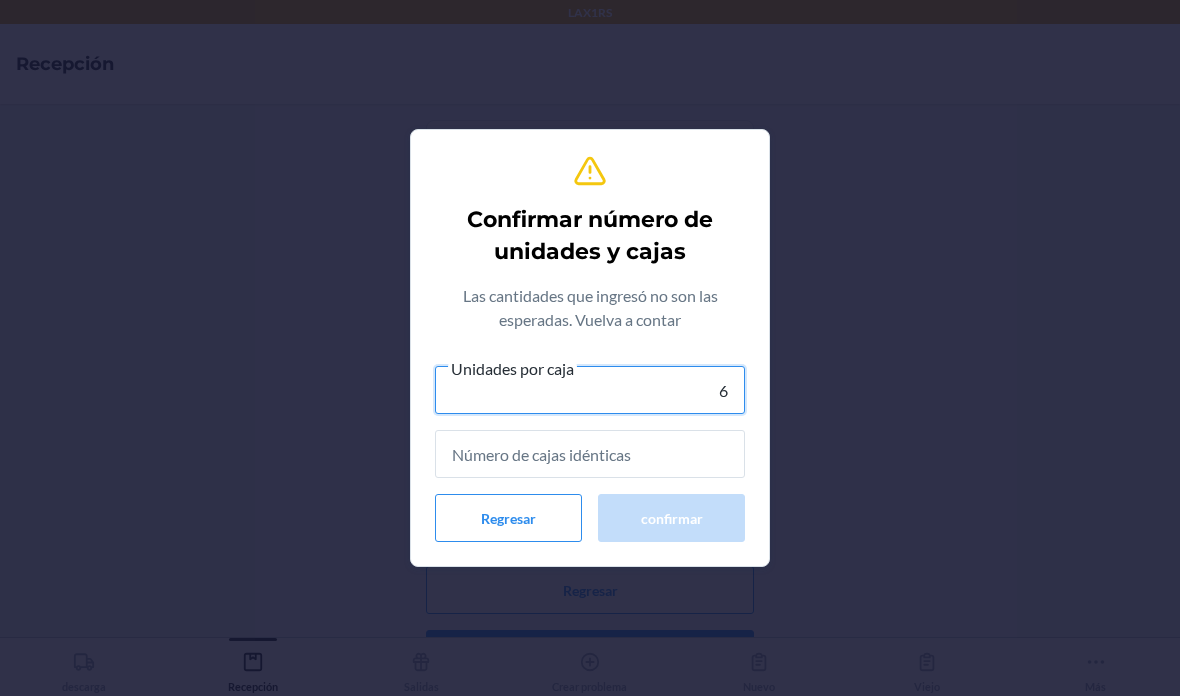 type on "6" 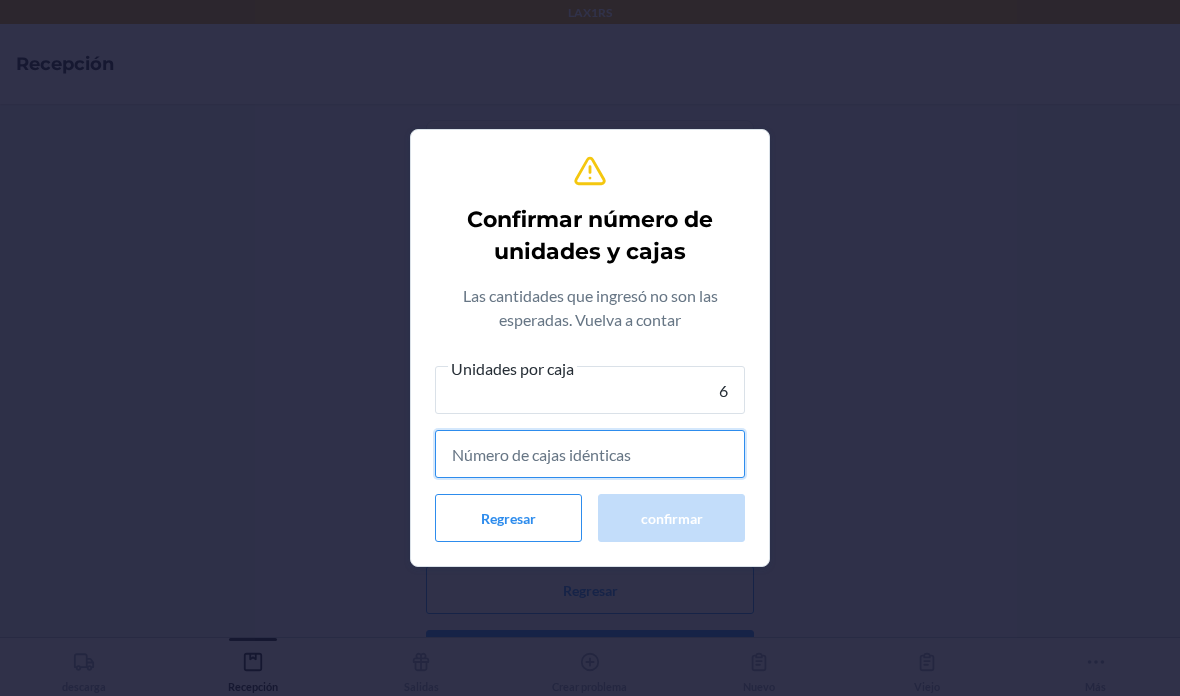 click at bounding box center (590, 454) 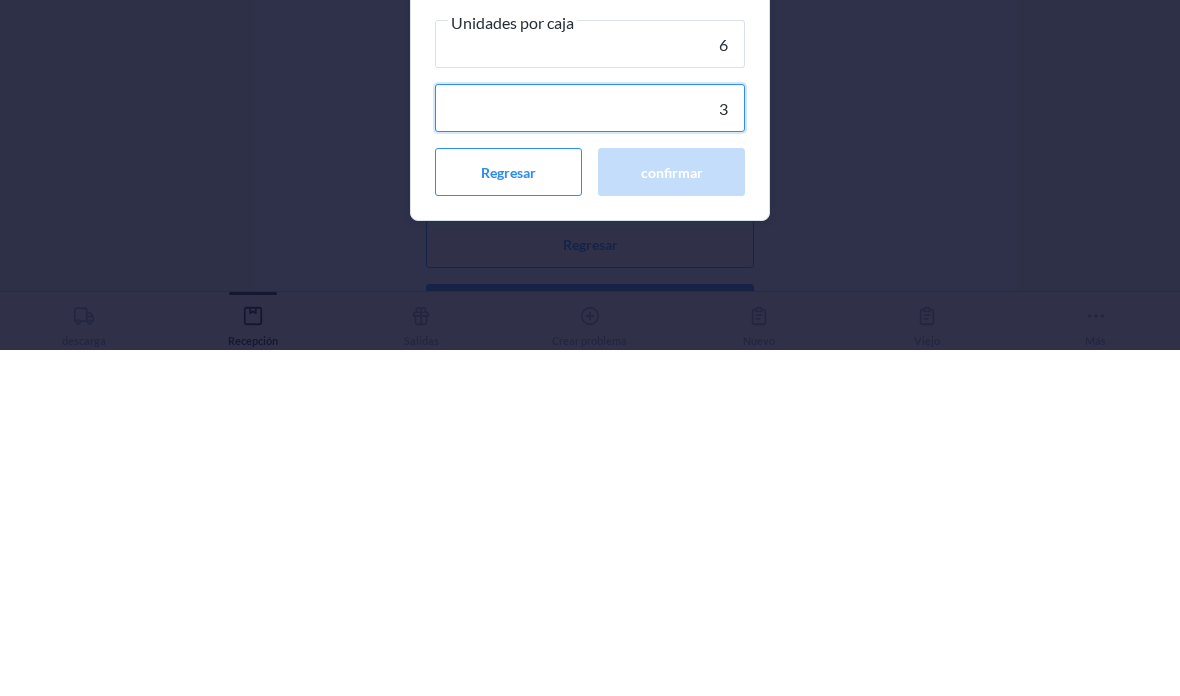 type on "30" 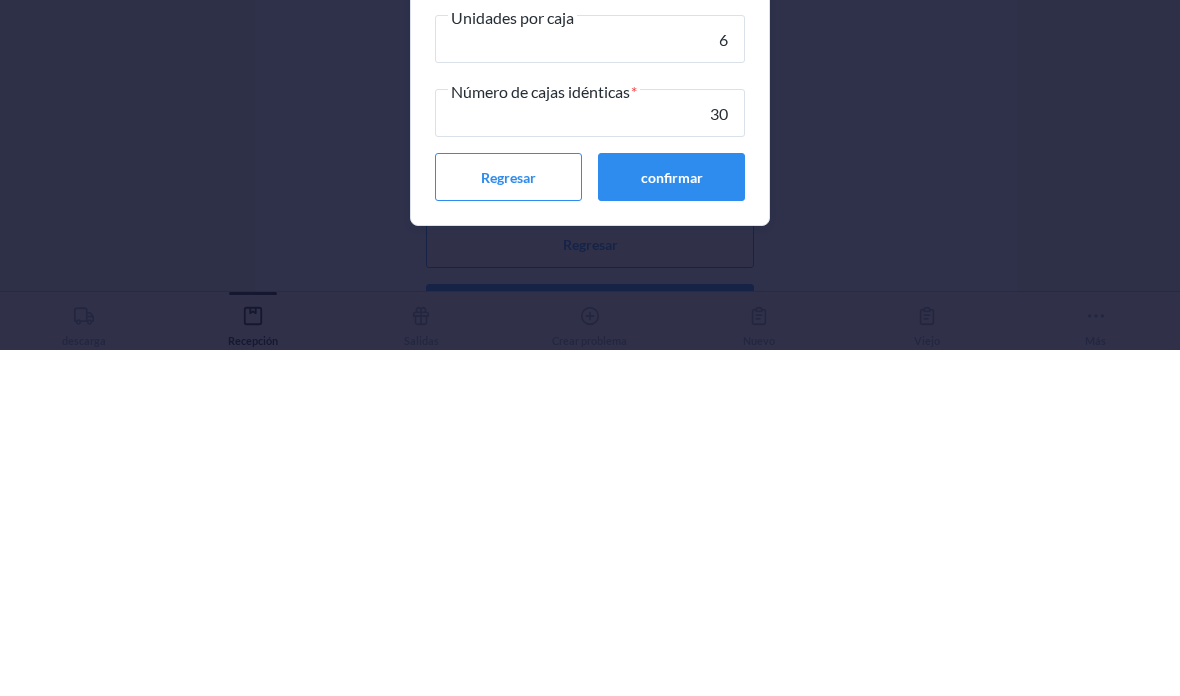click on "confirmar" at bounding box center [671, 523] 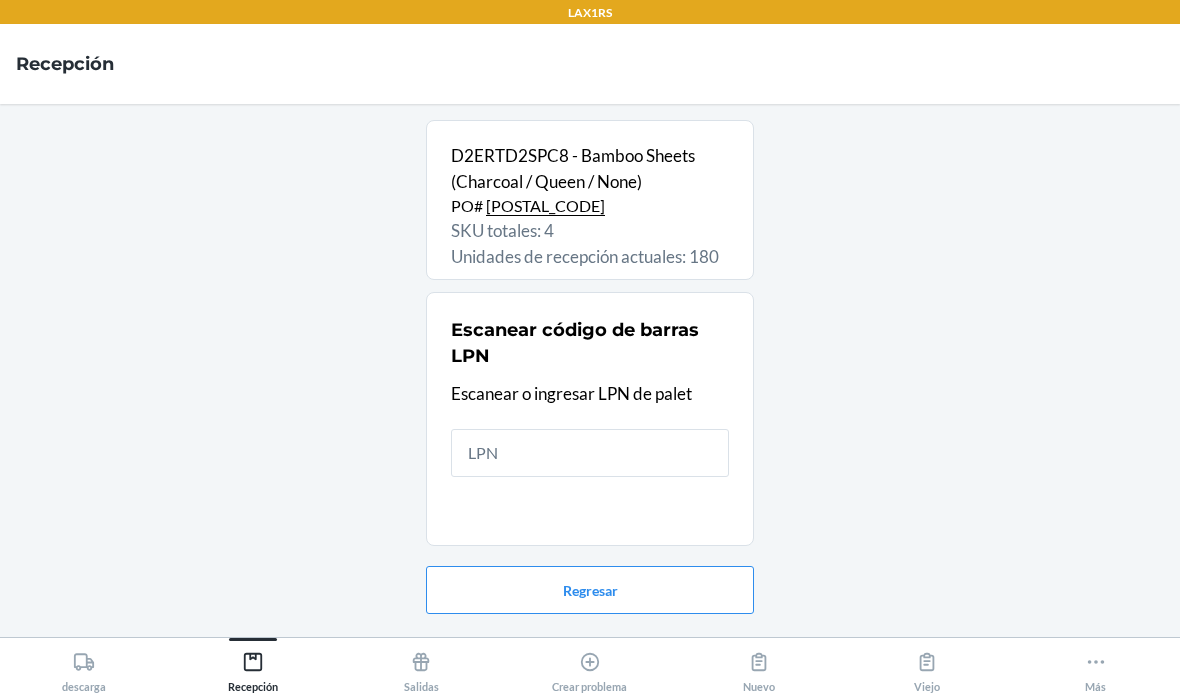 click at bounding box center (590, 453) 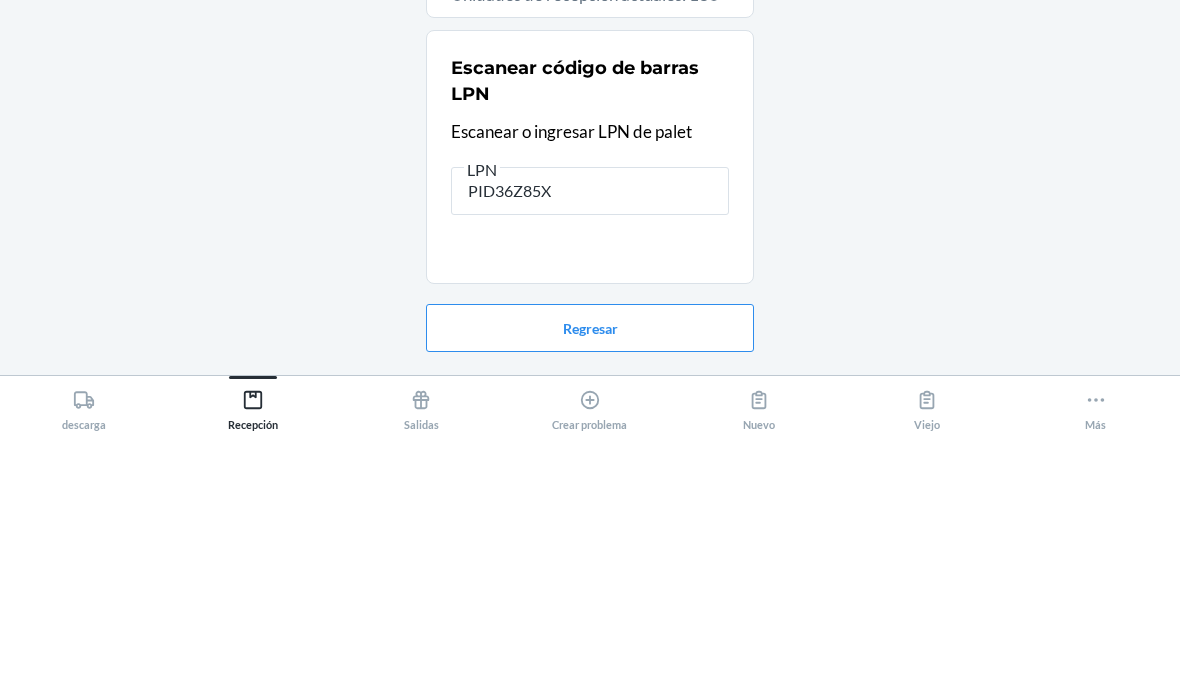 type on "PID36Z85X5" 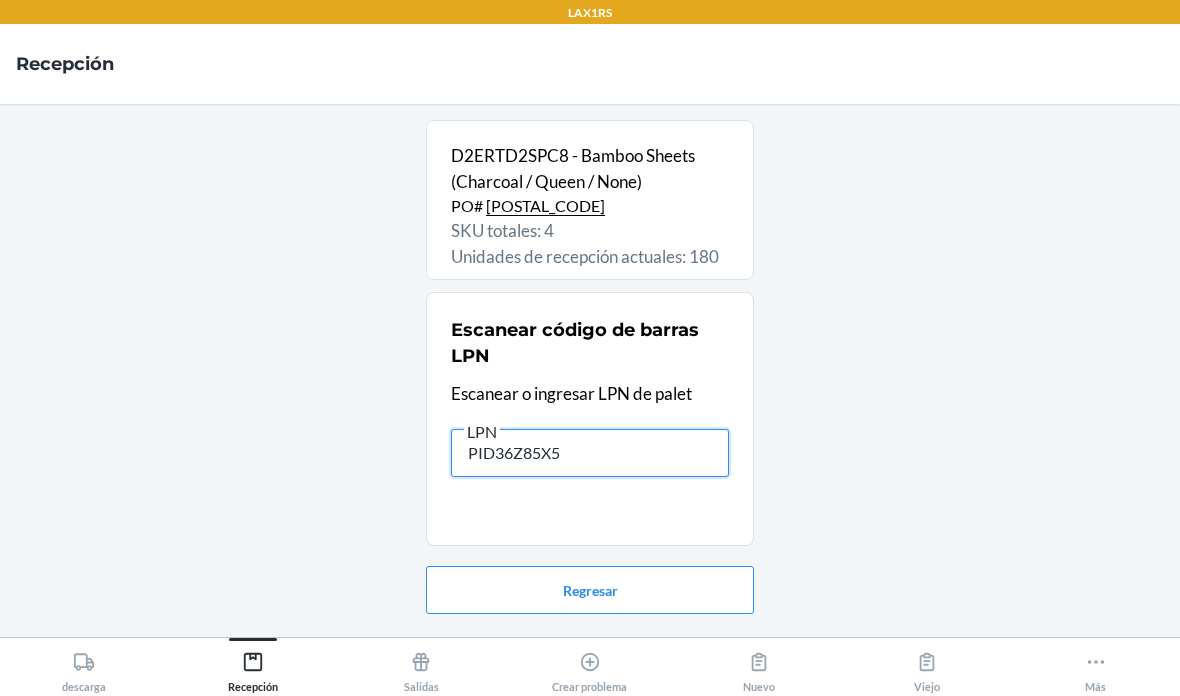 click on "PID36Z85X5" at bounding box center (590, 453) 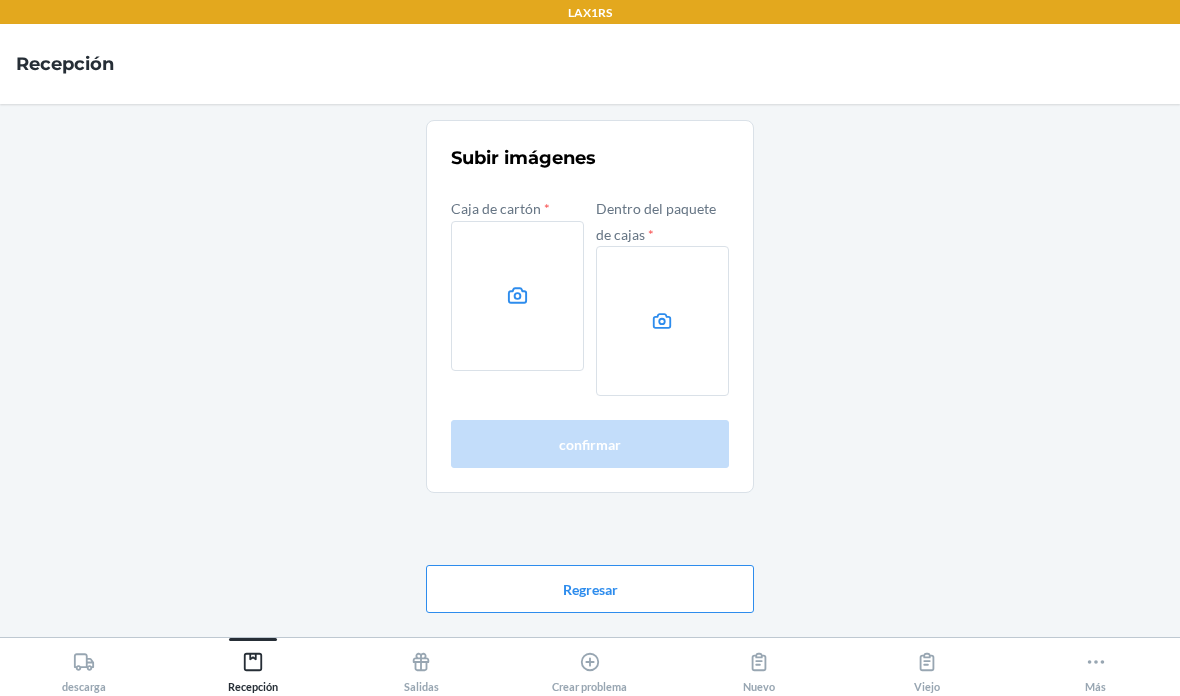 click at bounding box center [517, 296] 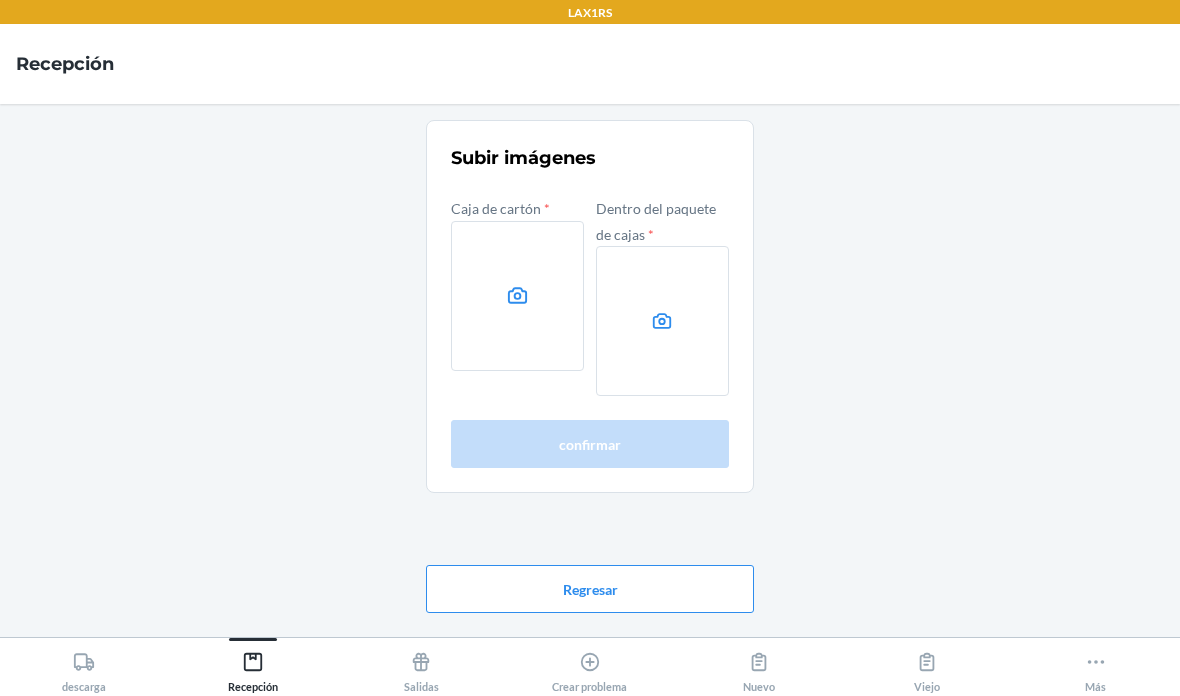 click at bounding box center (0, 0) 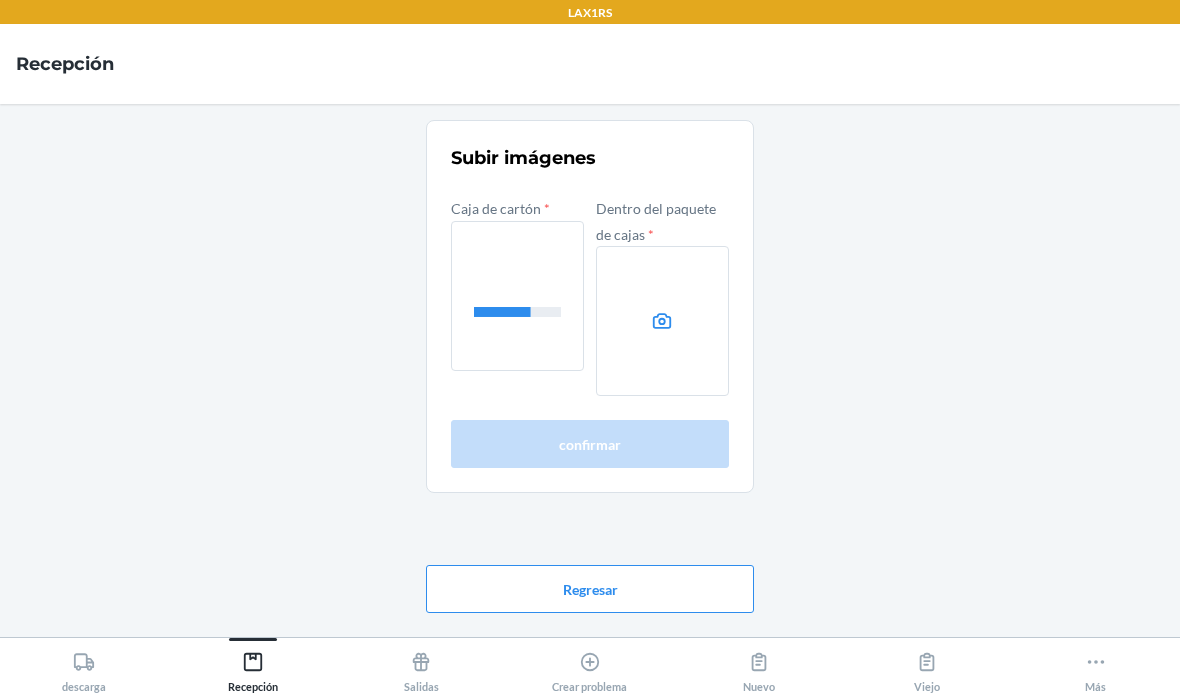 click at bounding box center (662, 321) 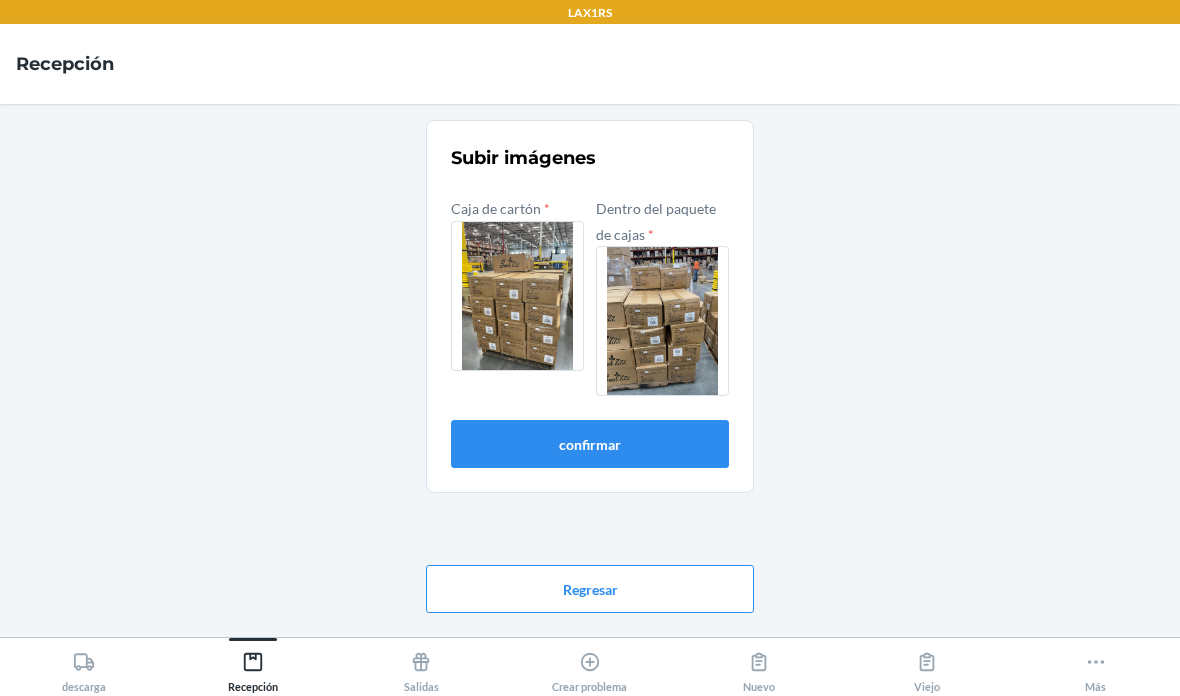 click on "confirmar" at bounding box center (590, 444) 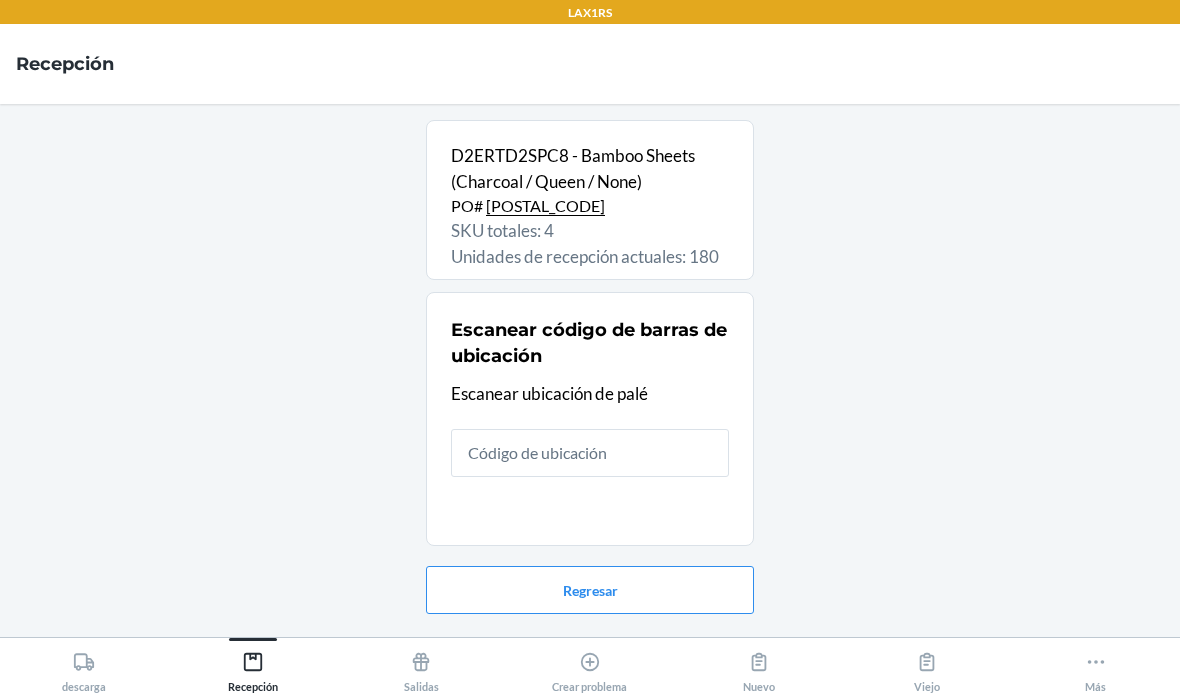 click at bounding box center (590, 453) 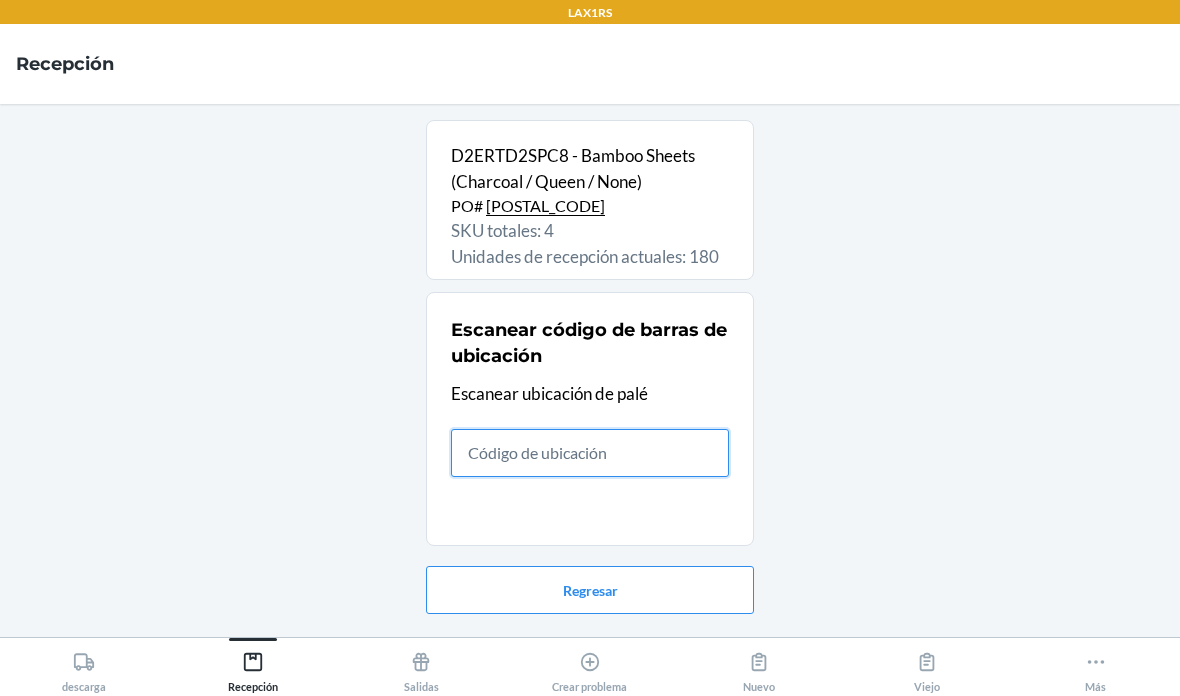 click at bounding box center [590, 453] 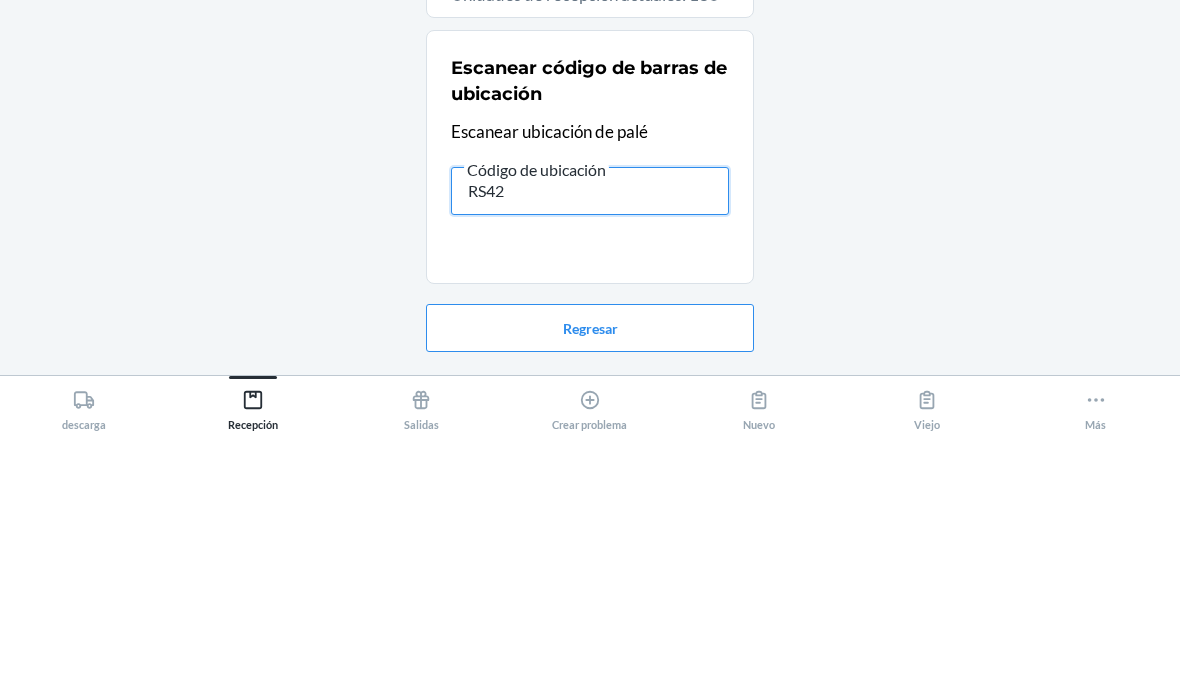type on "RS420" 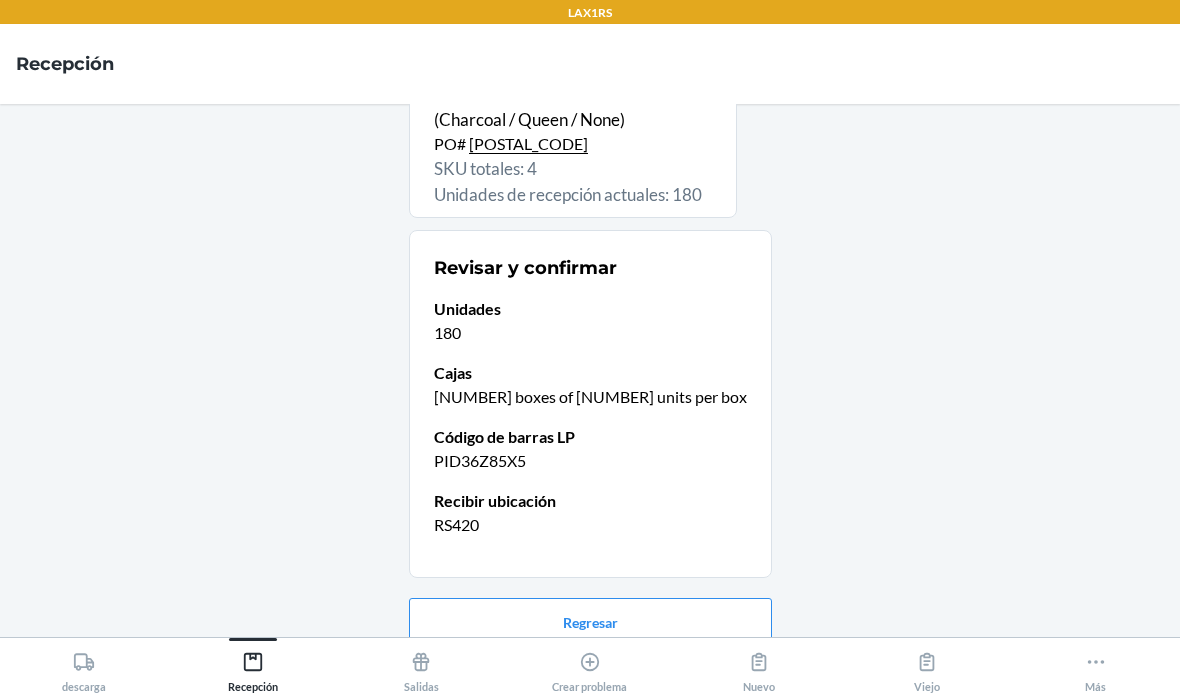 scroll, scrollTop: 61, scrollLeft: 0, axis: vertical 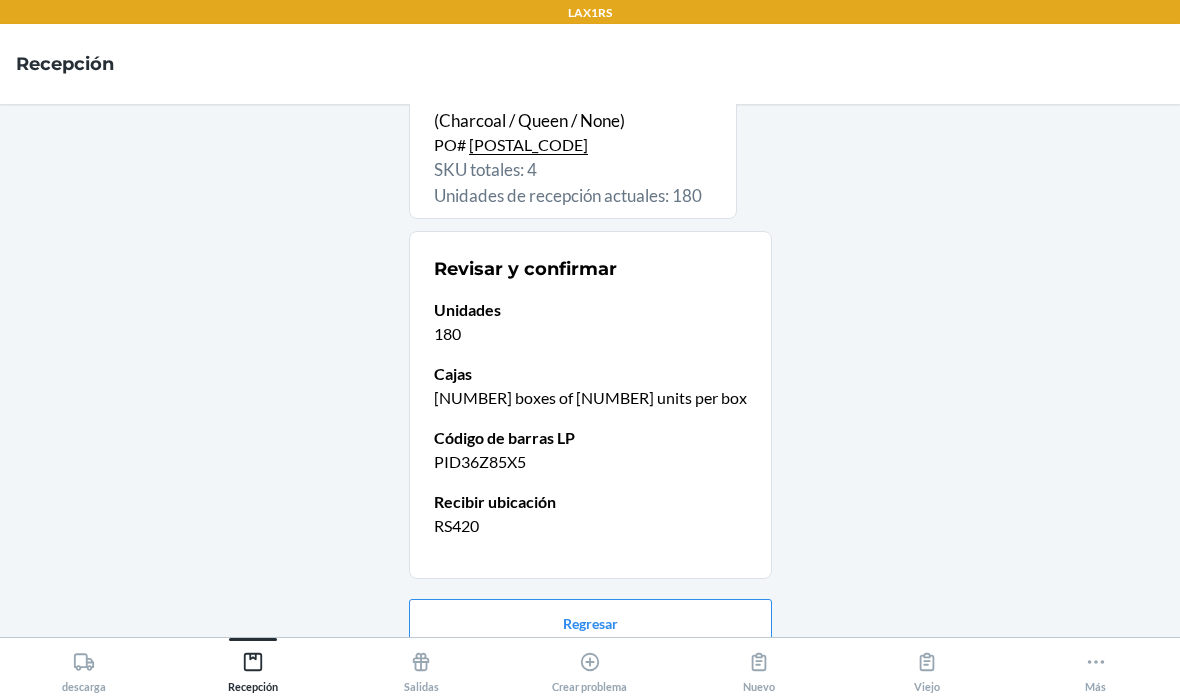 click on "Confirmar recepción" at bounding box center [590, 687] 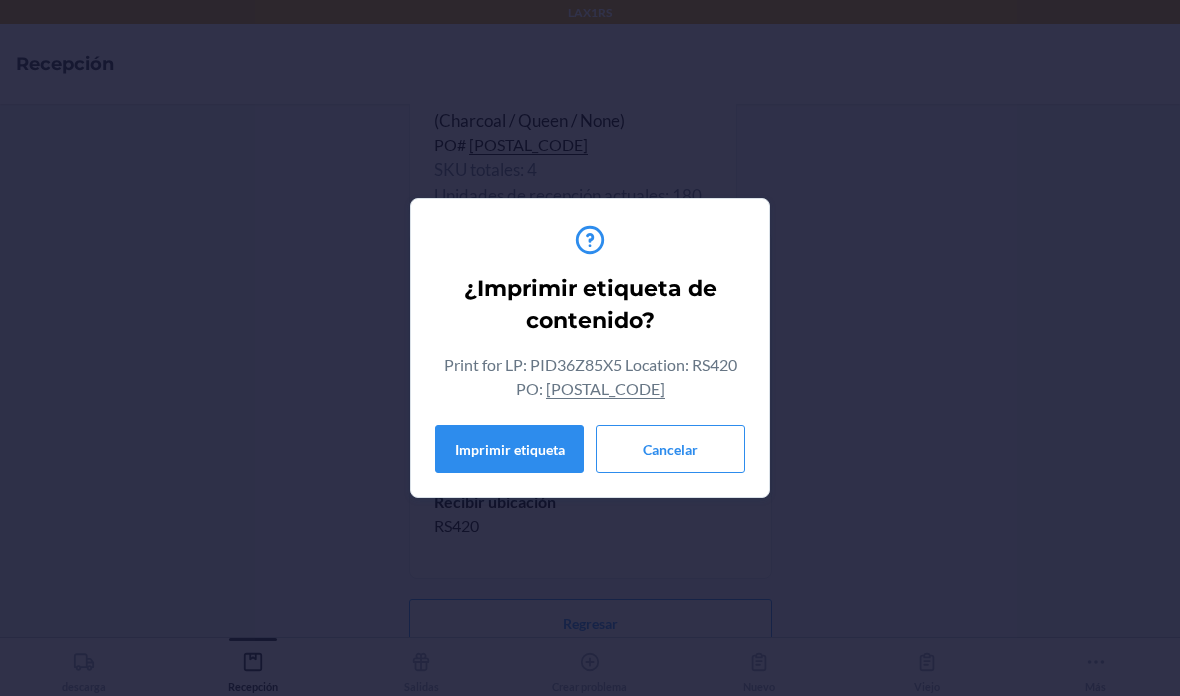 click on "Cancelar" at bounding box center [670, 449] 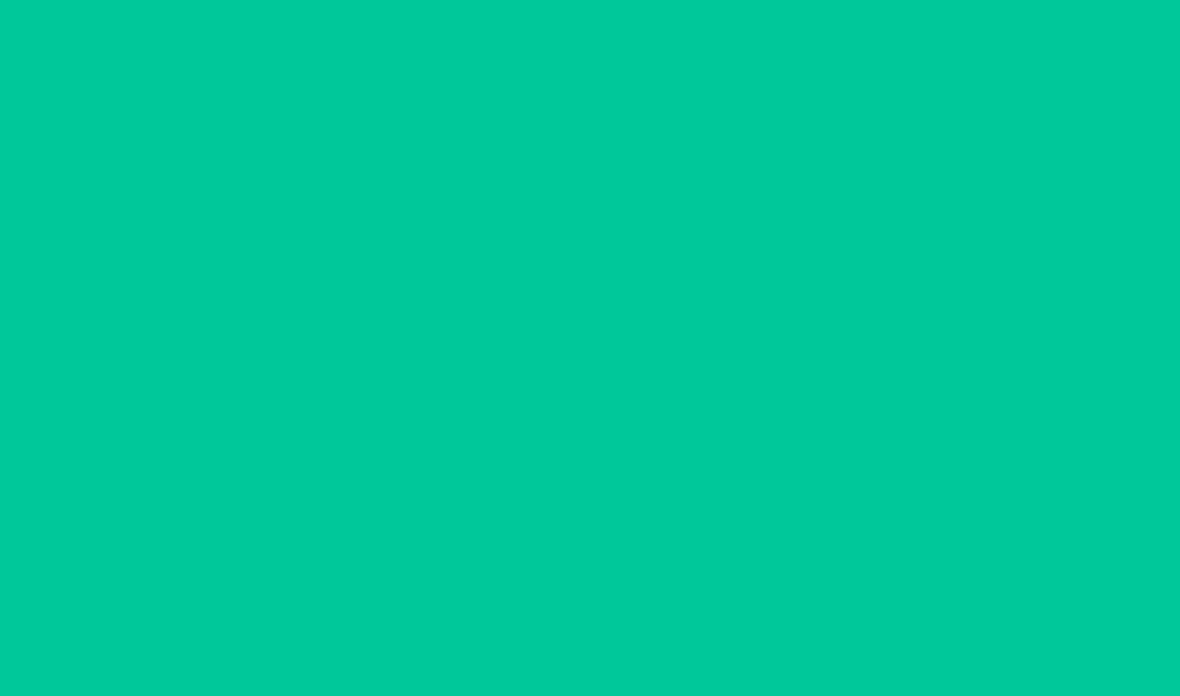 scroll, scrollTop: 0, scrollLeft: 0, axis: both 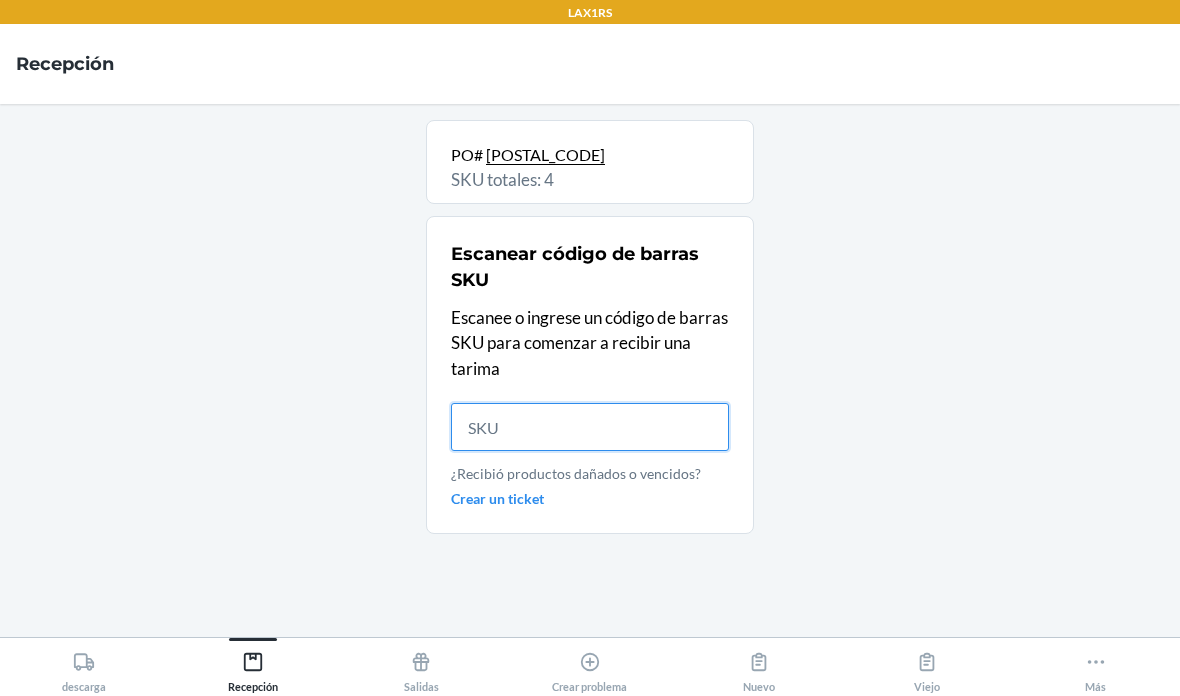 click at bounding box center [590, 427] 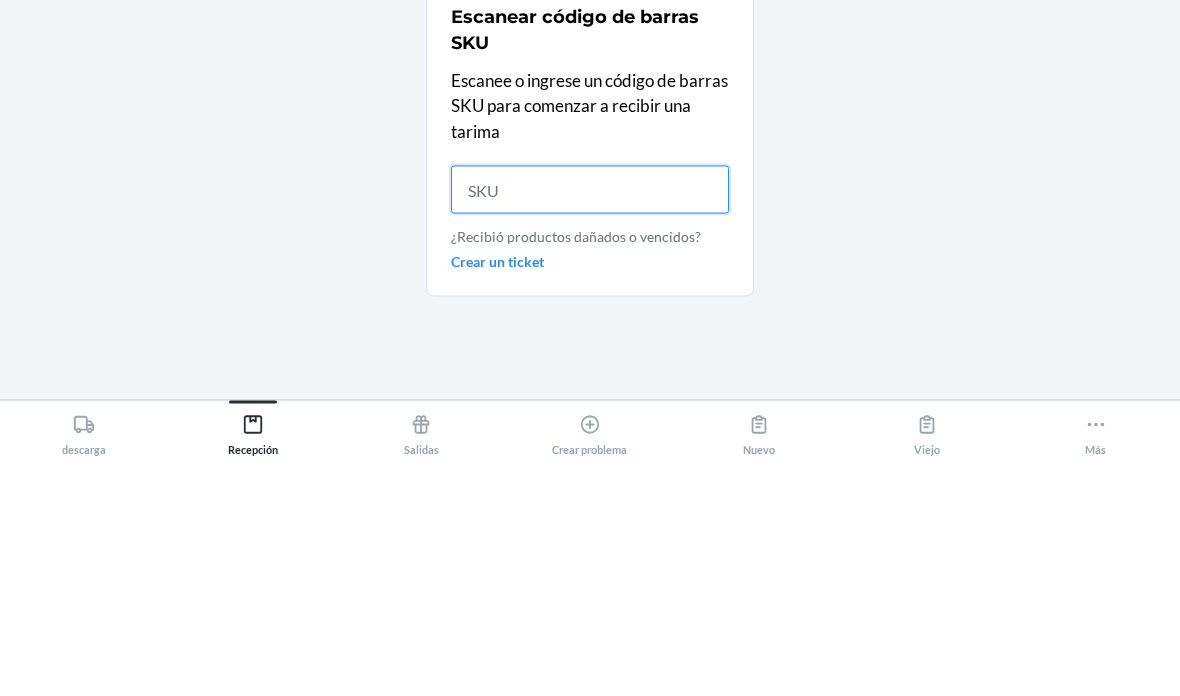 click at bounding box center [590, 427] 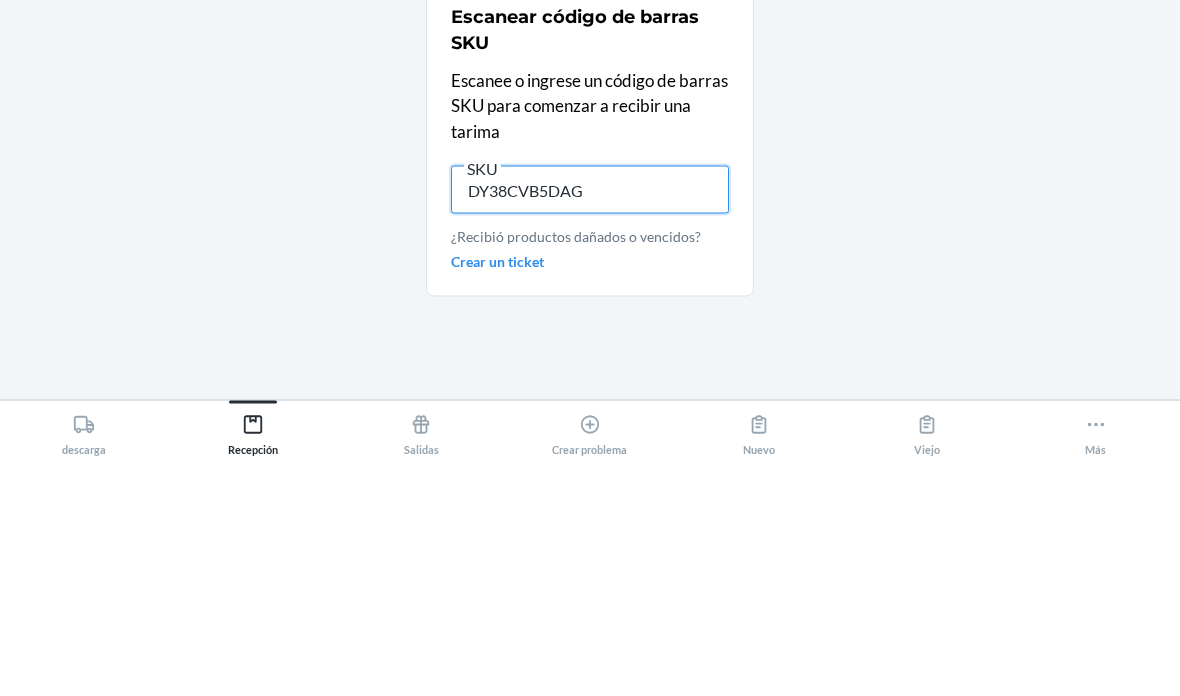 type on "DY38CVB5DAG" 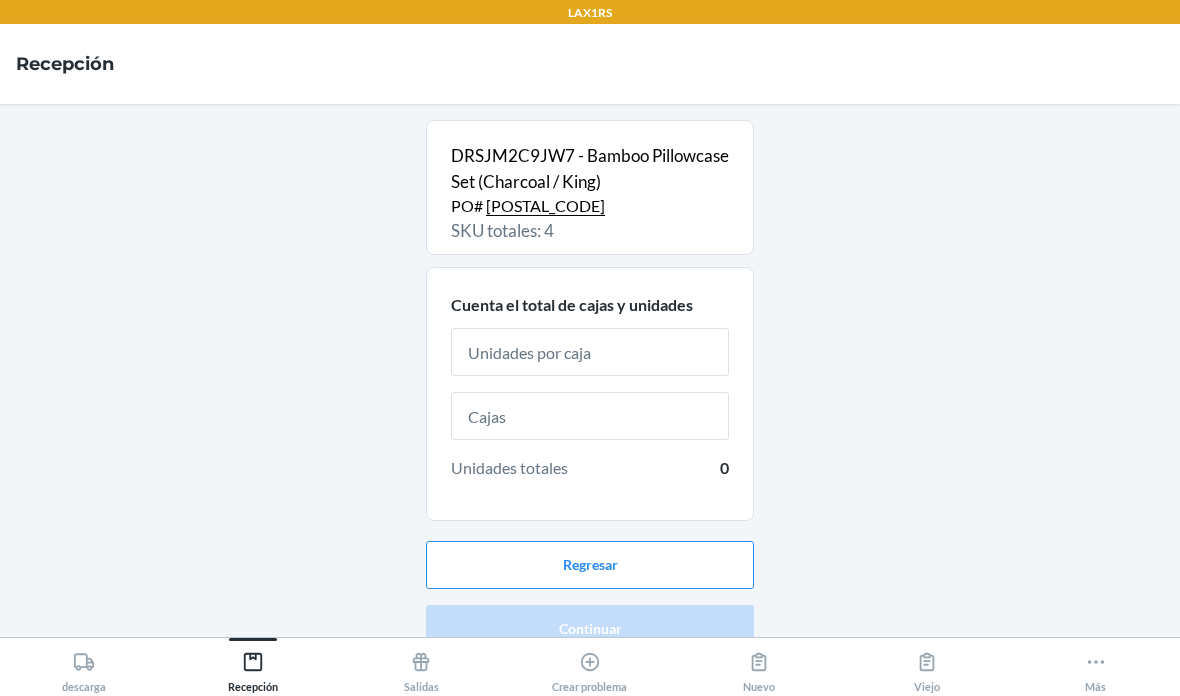click at bounding box center (590, 352) 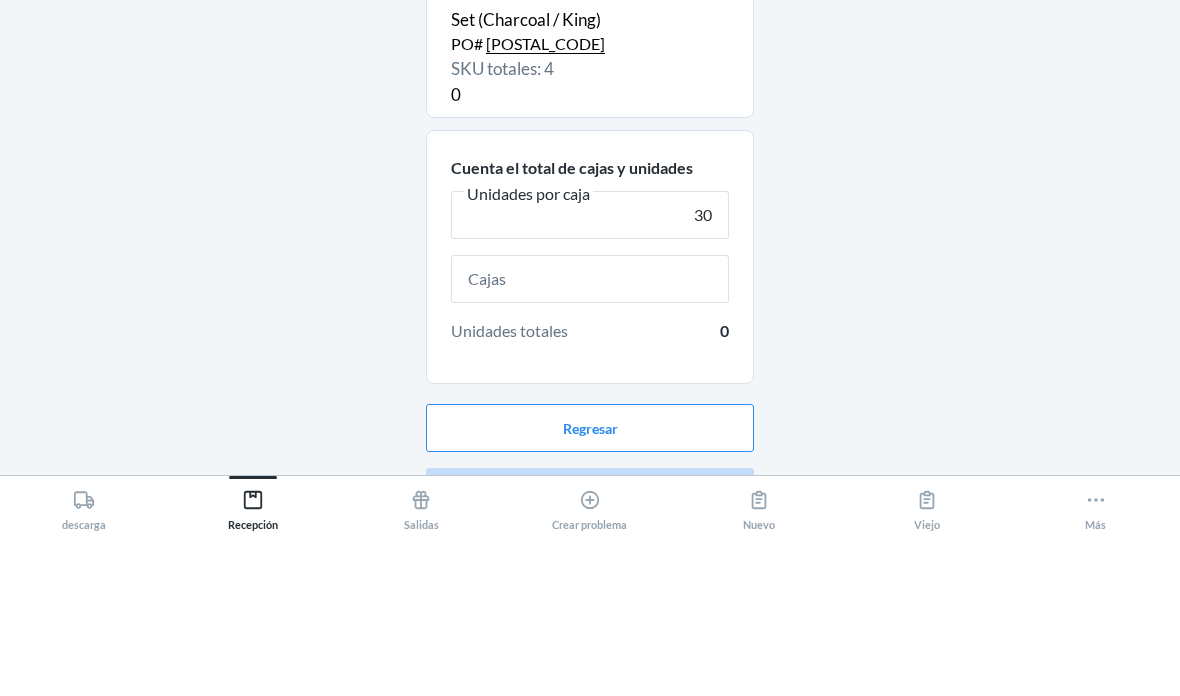 type on "30" 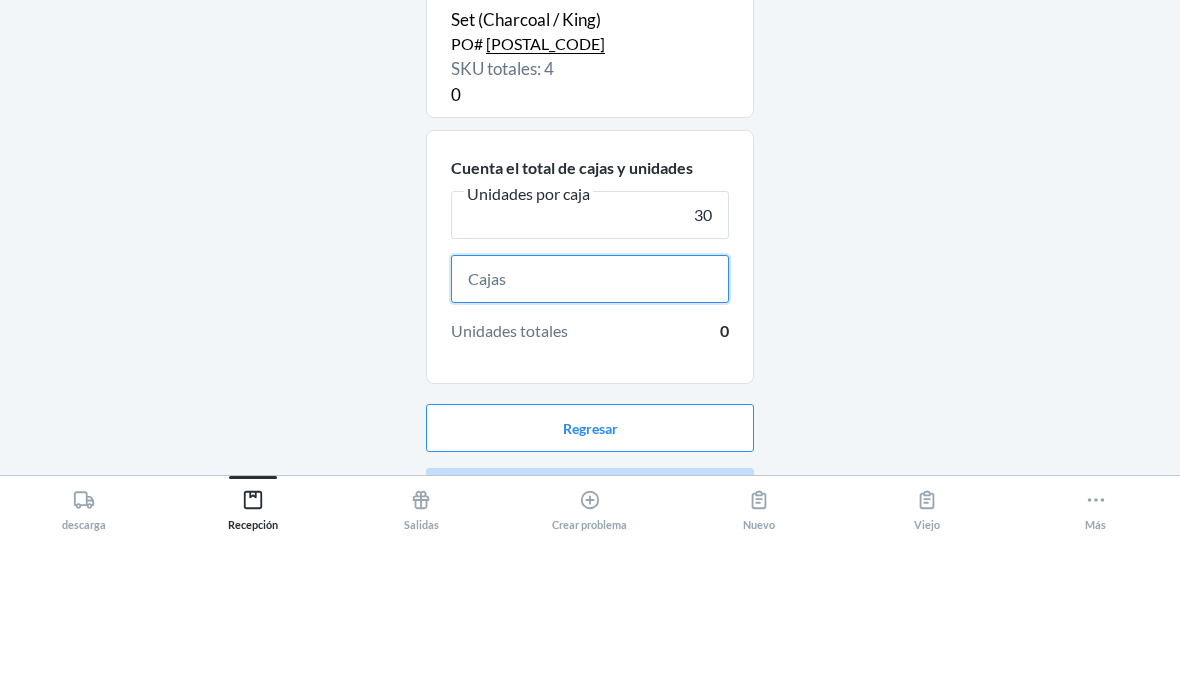 click at bounding box center [590, 441] 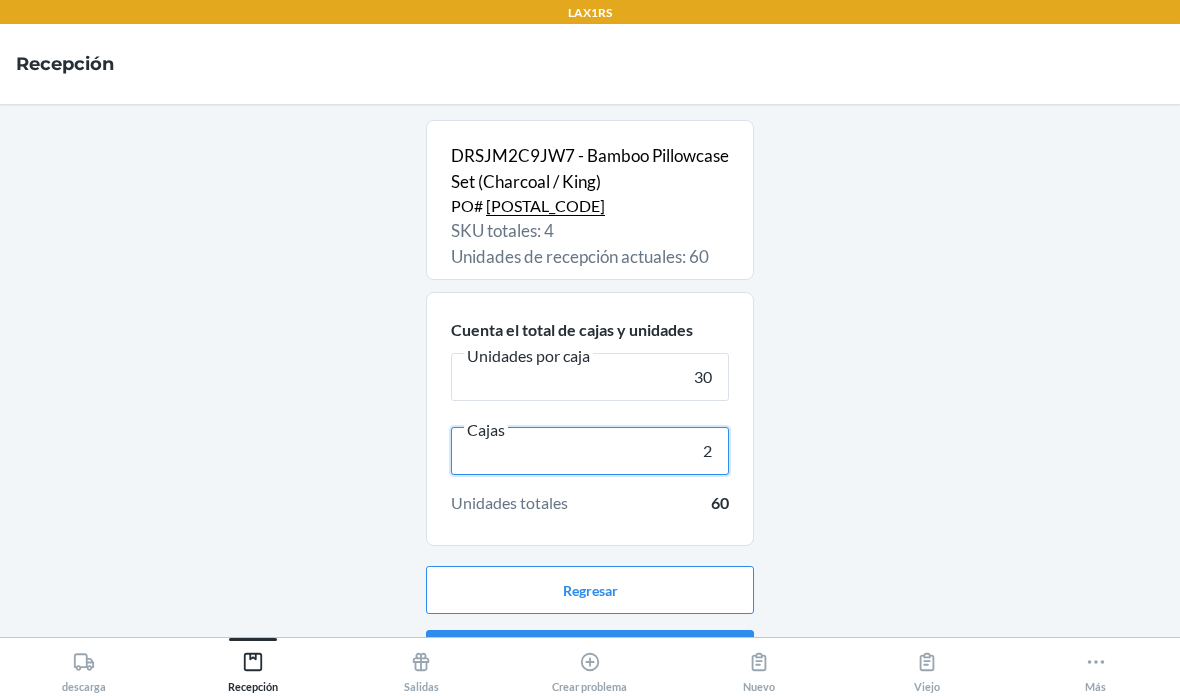 type on "2" 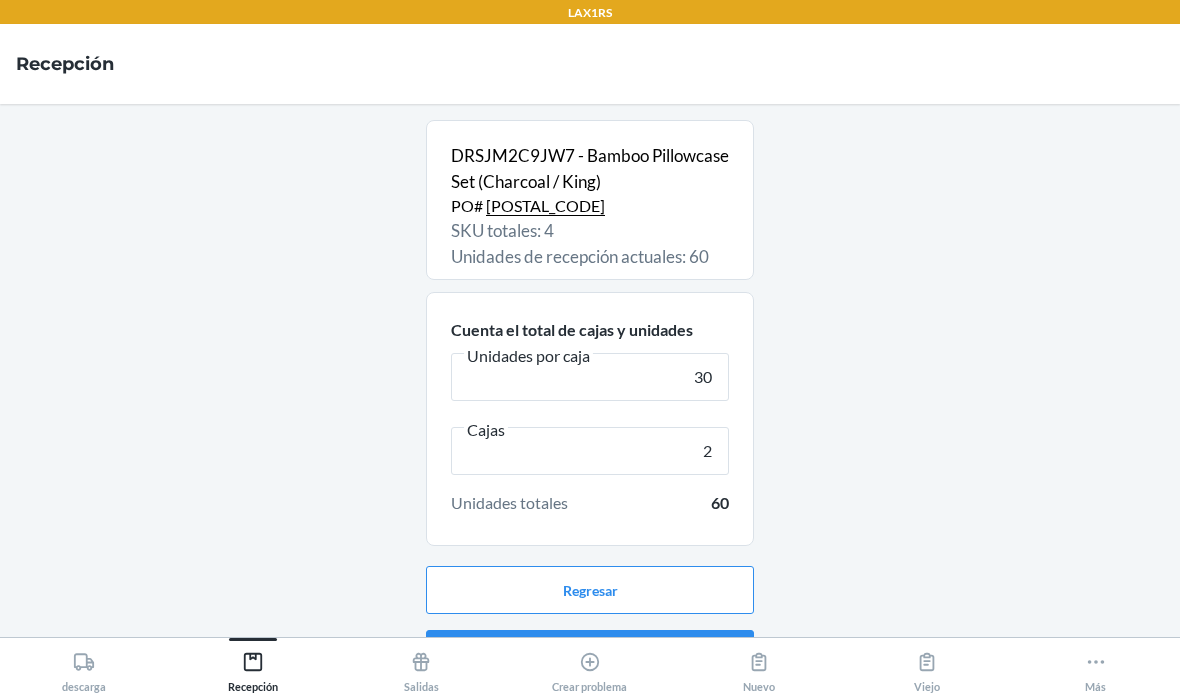 click on "Continuar" at bounding box center [590, 654] 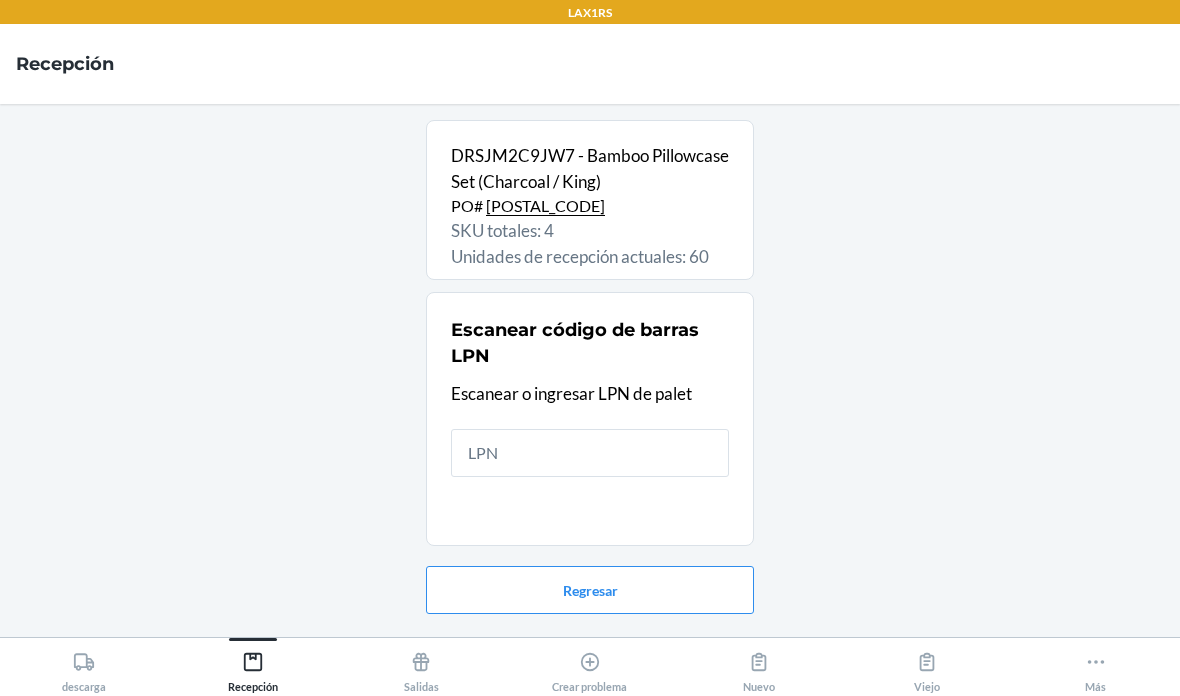 click at bounding box center (590, 453) 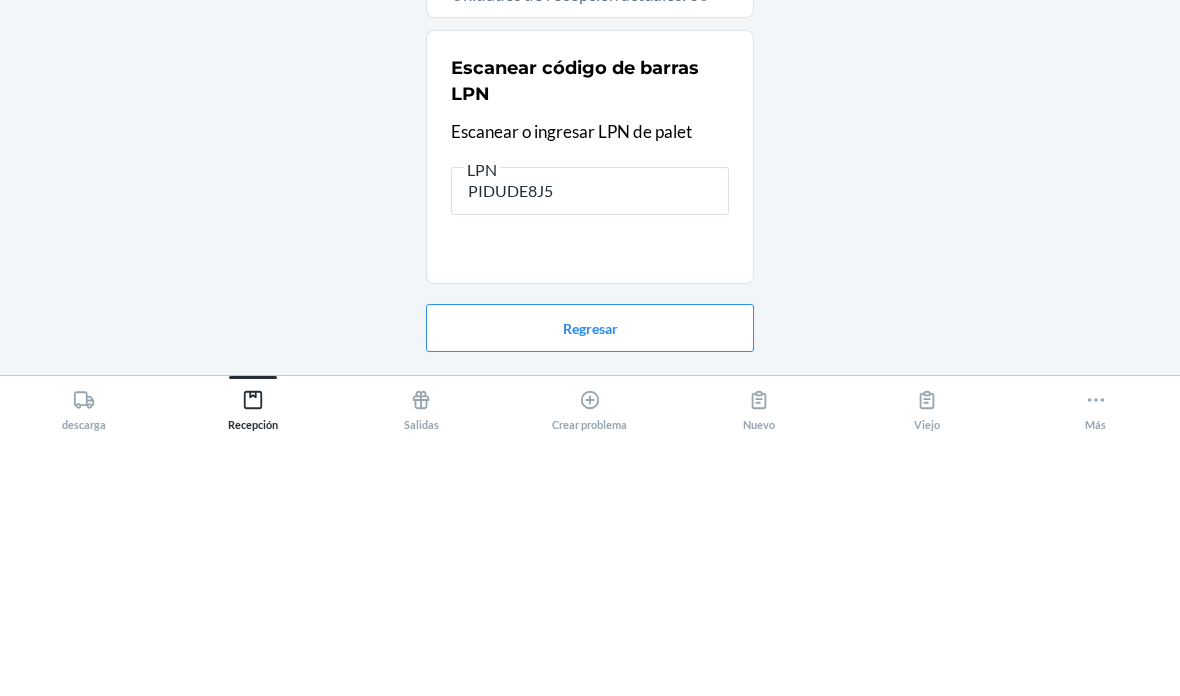 type on "PIDUDE8J56" 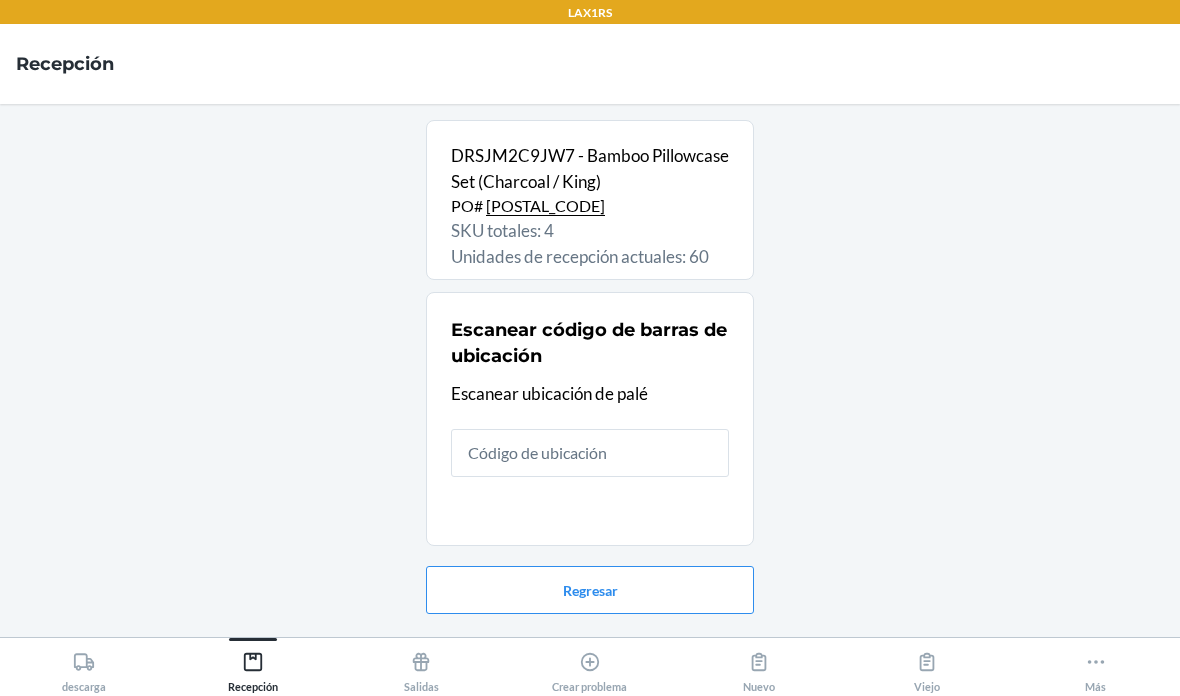 click at bounding box center (590, 453) 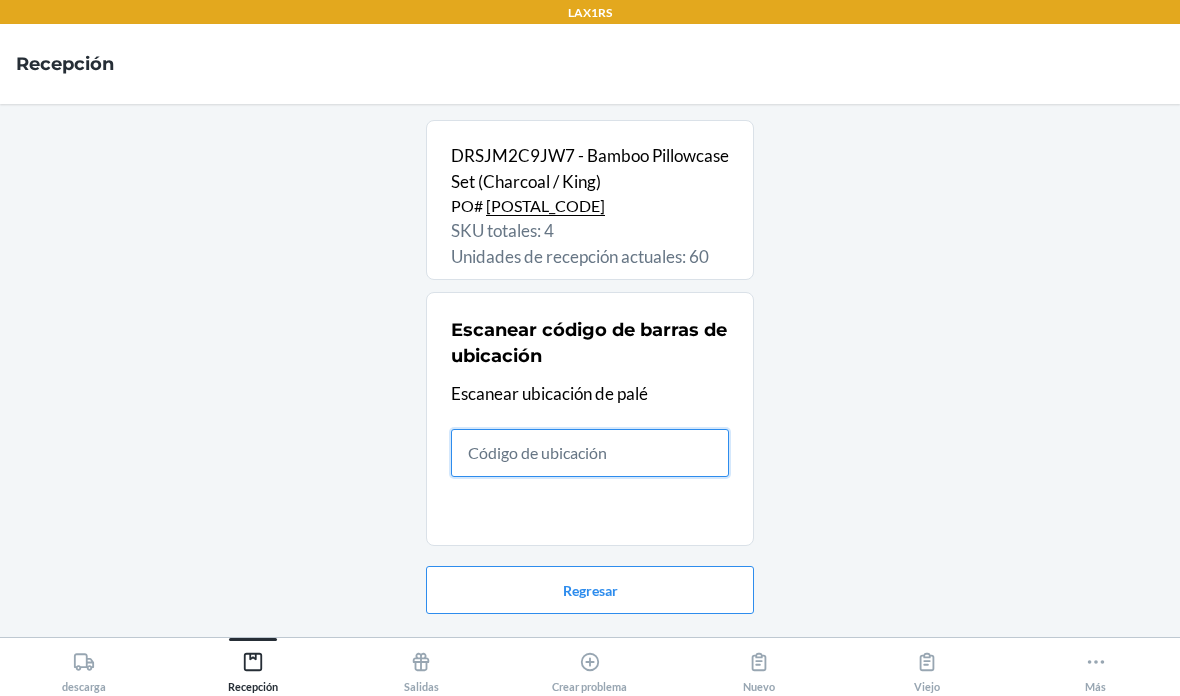 click at bounding box center [590, 453] 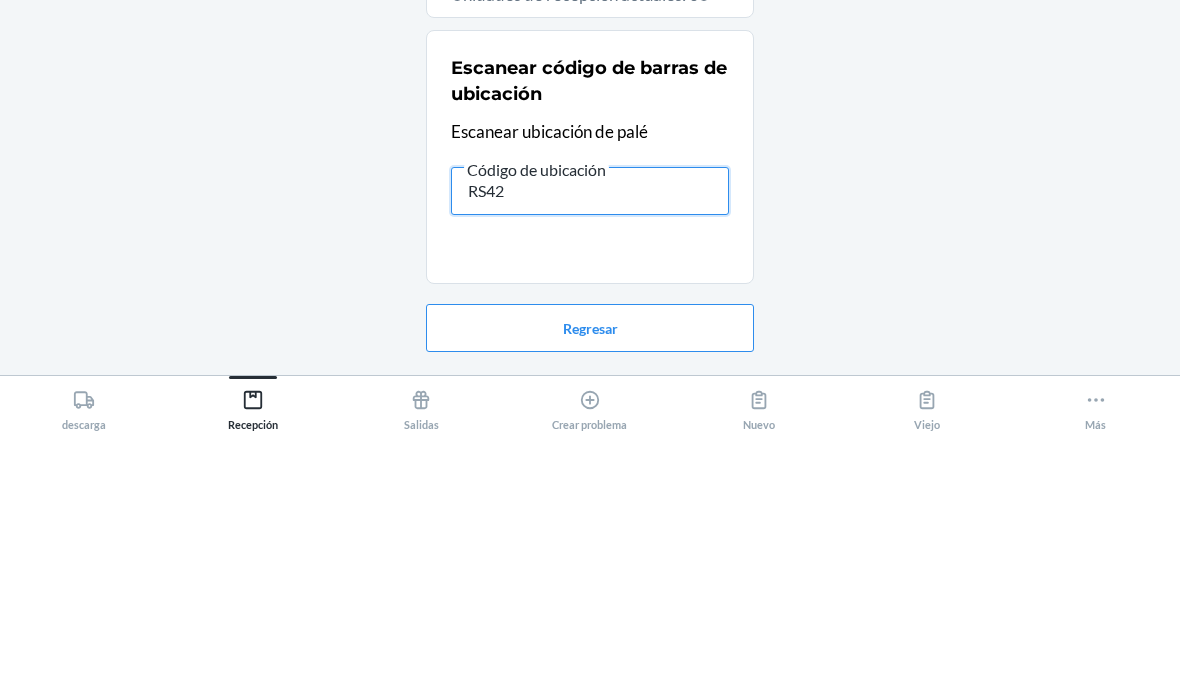 type on "RS420" 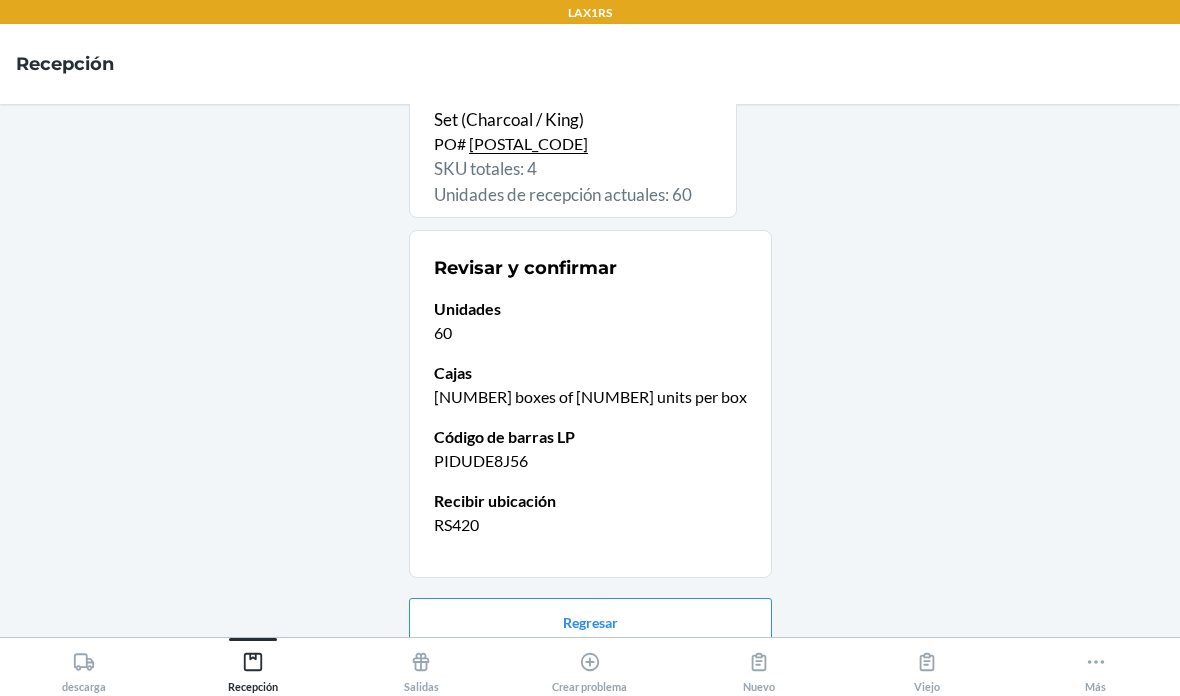 scroll, scrollTop: 61, scrollLeft: 0, axis: vertical 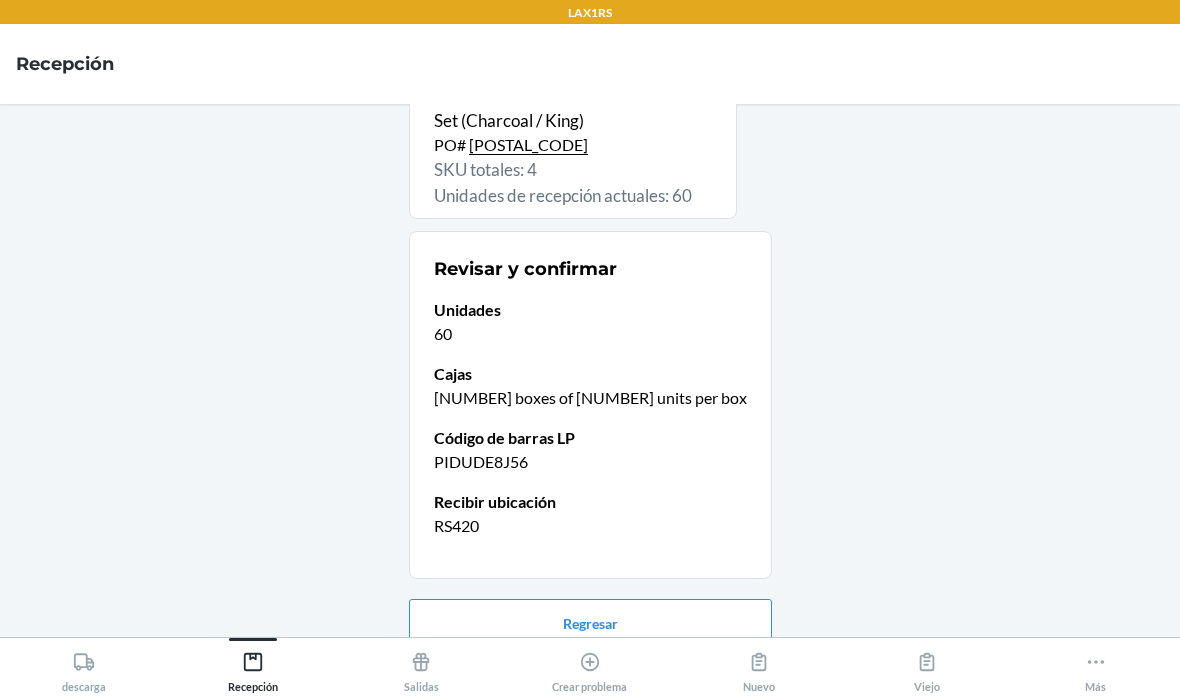 click on "Confirmar recepción" at bounding box center [590, 687] 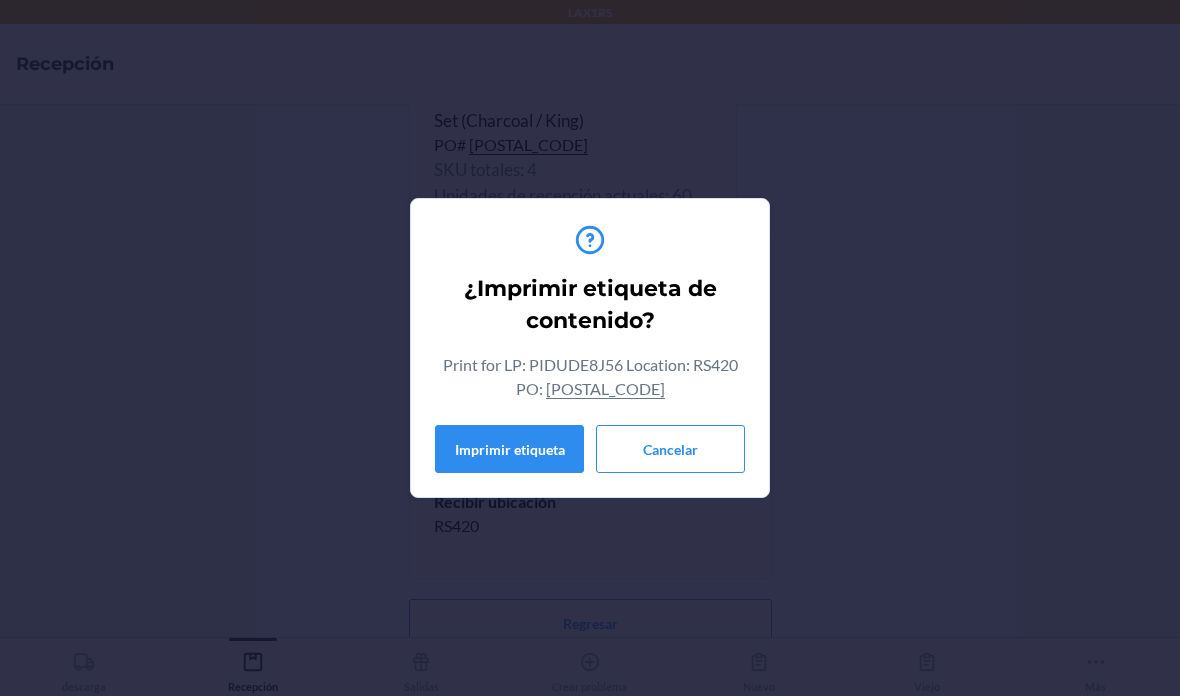 click on "Cancelar" at bounding box center (670, 449) 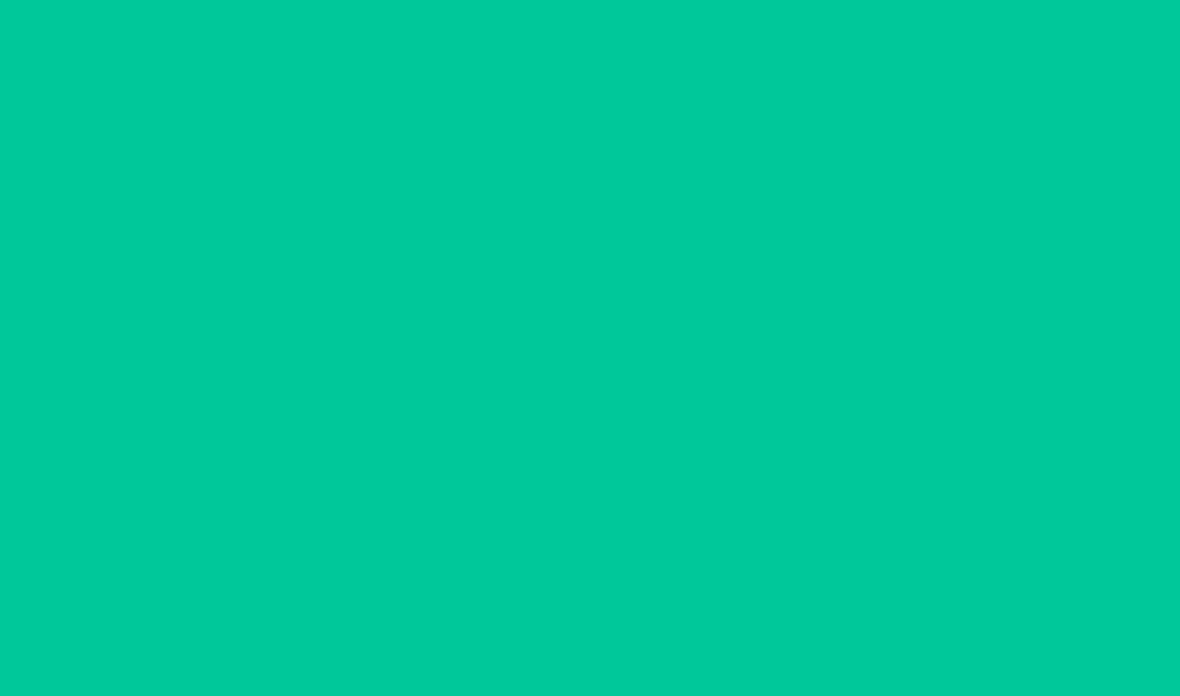 scroll, scrollTop: 0, scrollLeft: 0, axis: both 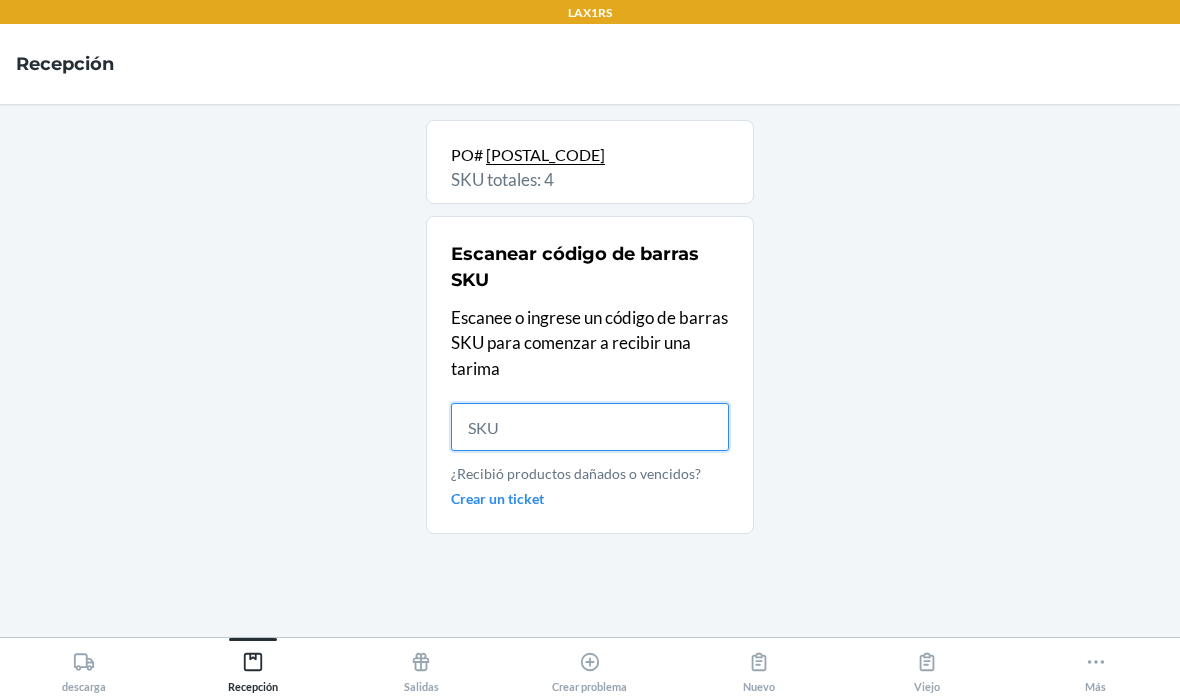 click at bounding box center [590, 427] 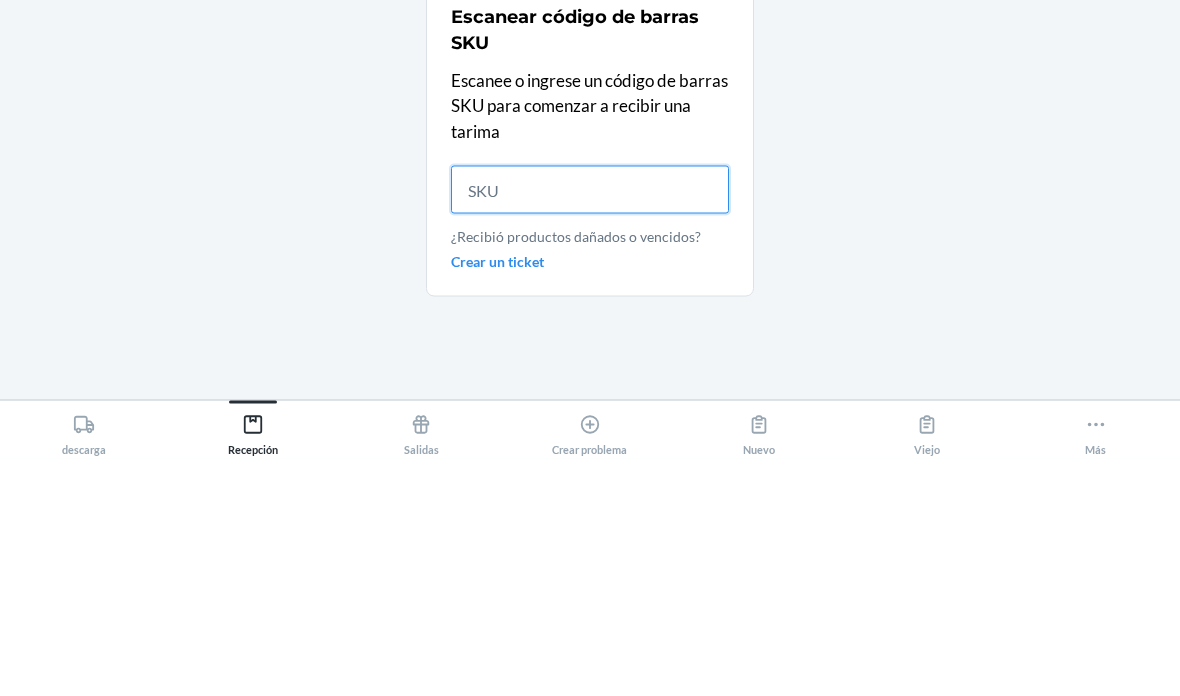 click at bounding box center [590, 427] 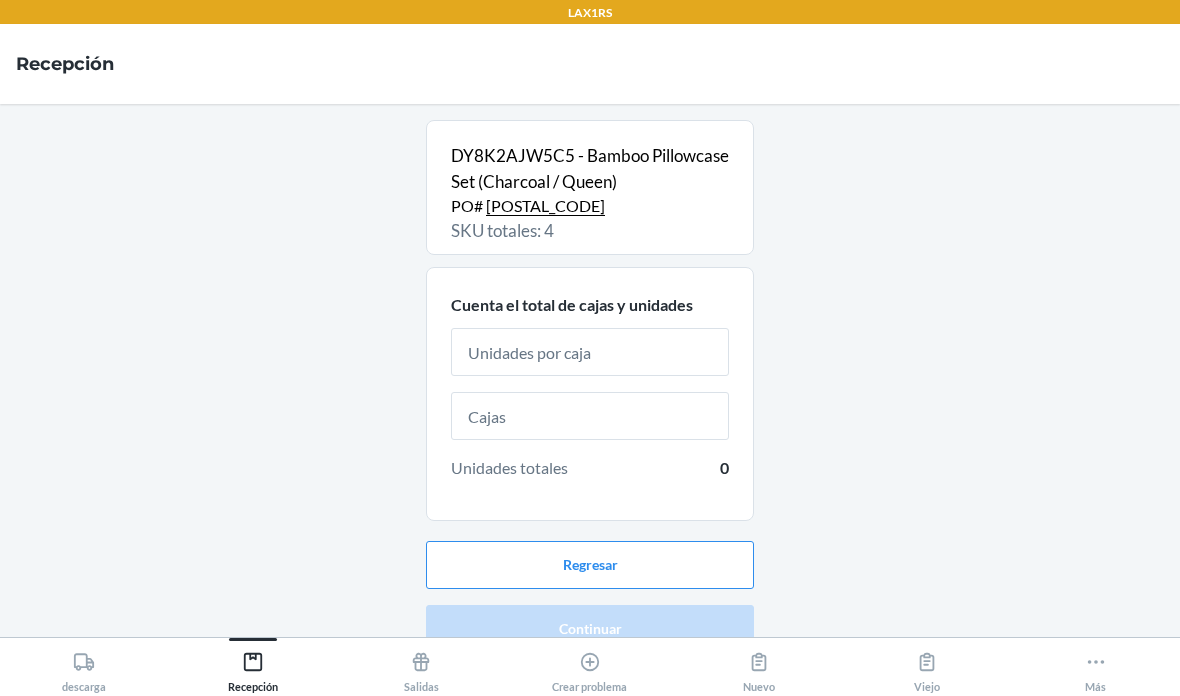 click at bounding box center (590, 352) 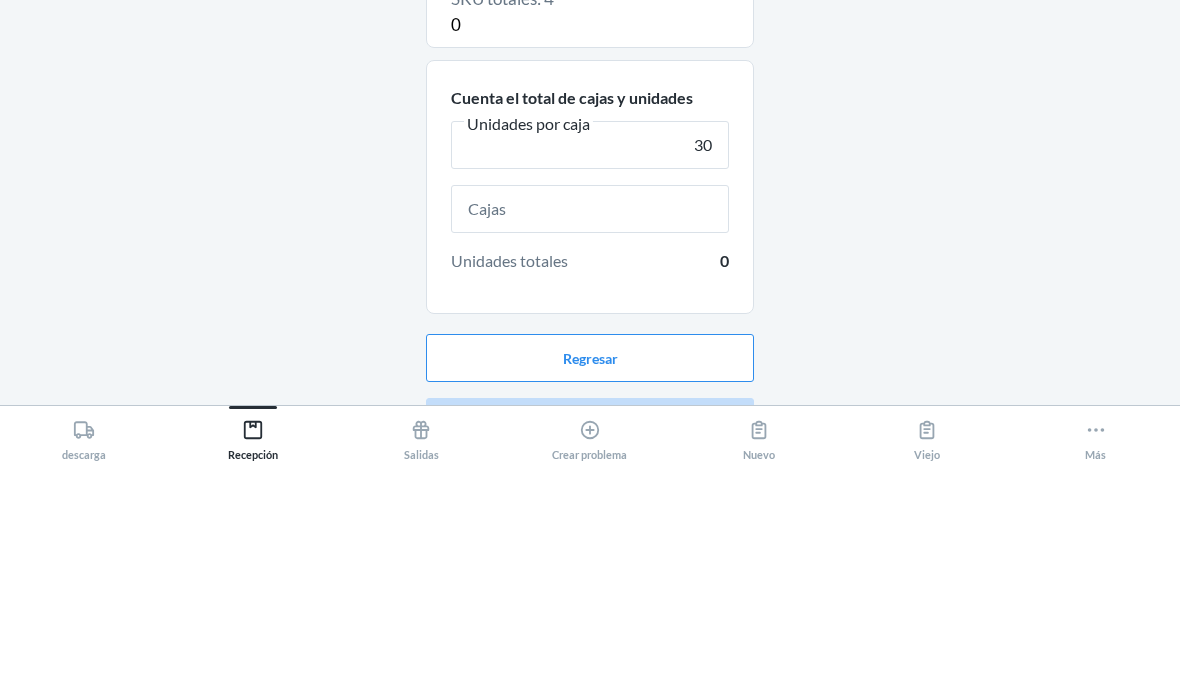 type on "30" 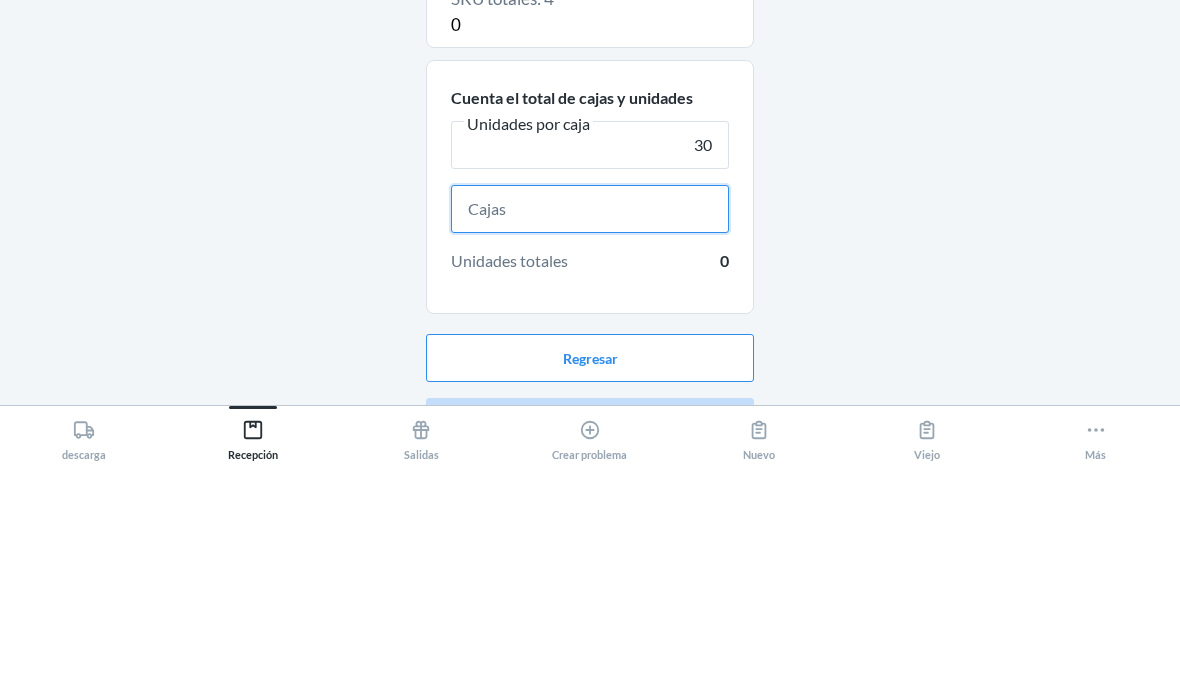 click at bounding box center (590, 441) 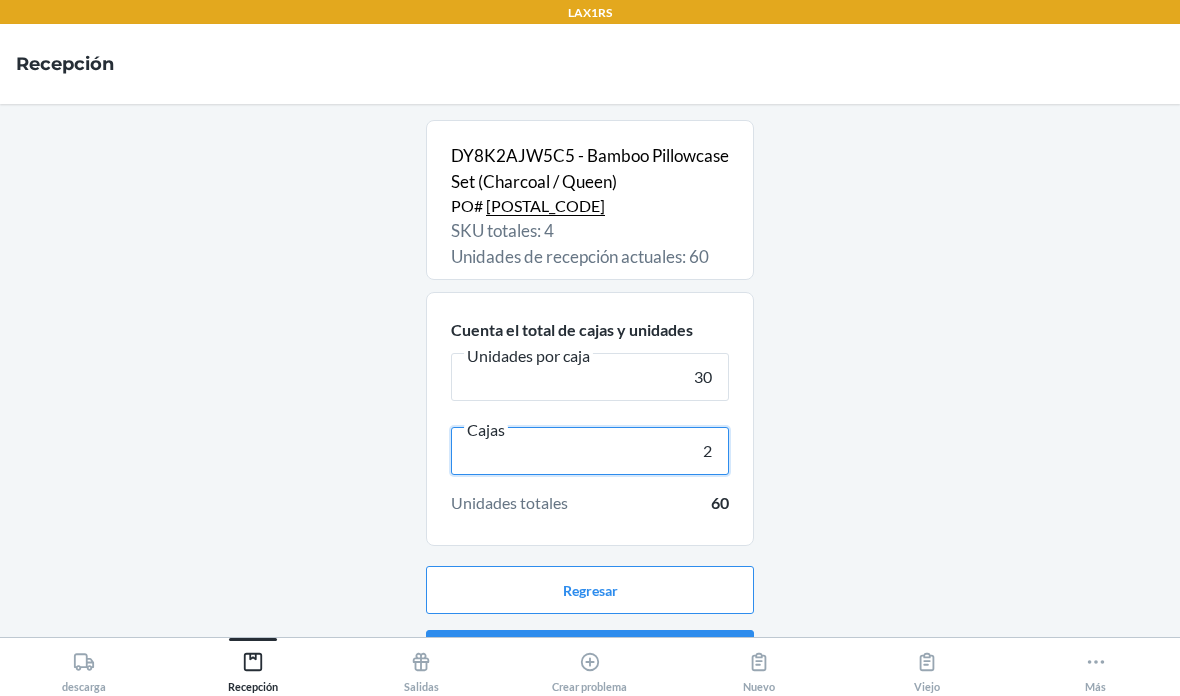 type on "2" 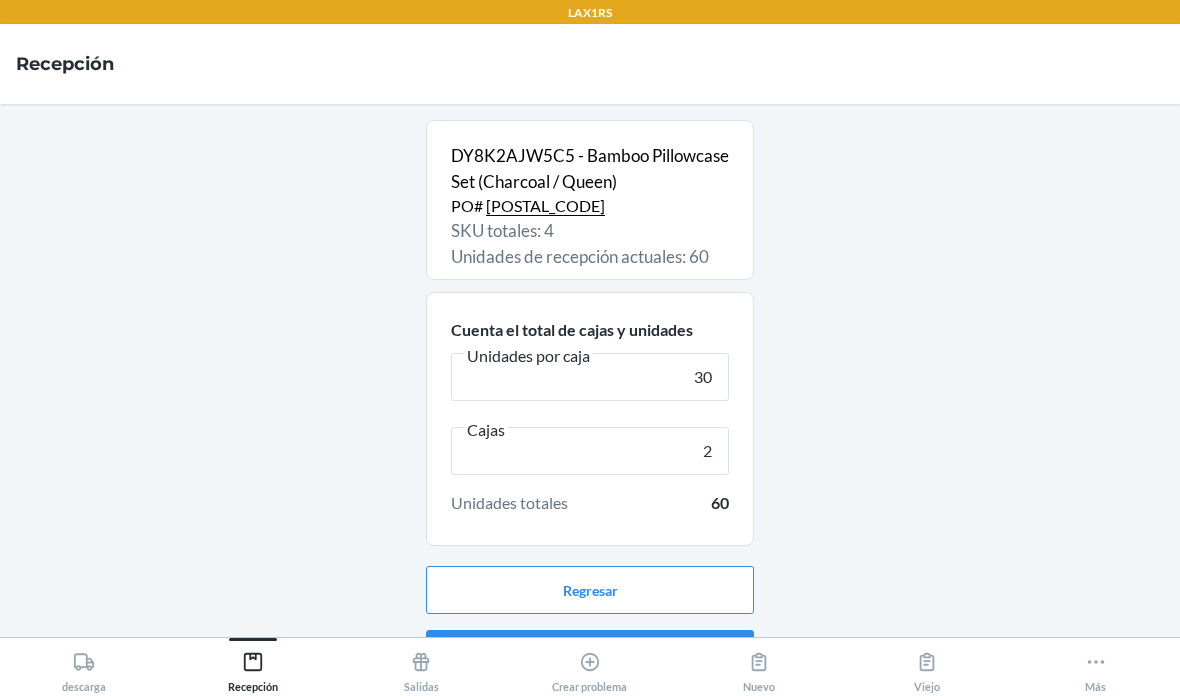 click on "Continuar" at bounding box center [590, 654] 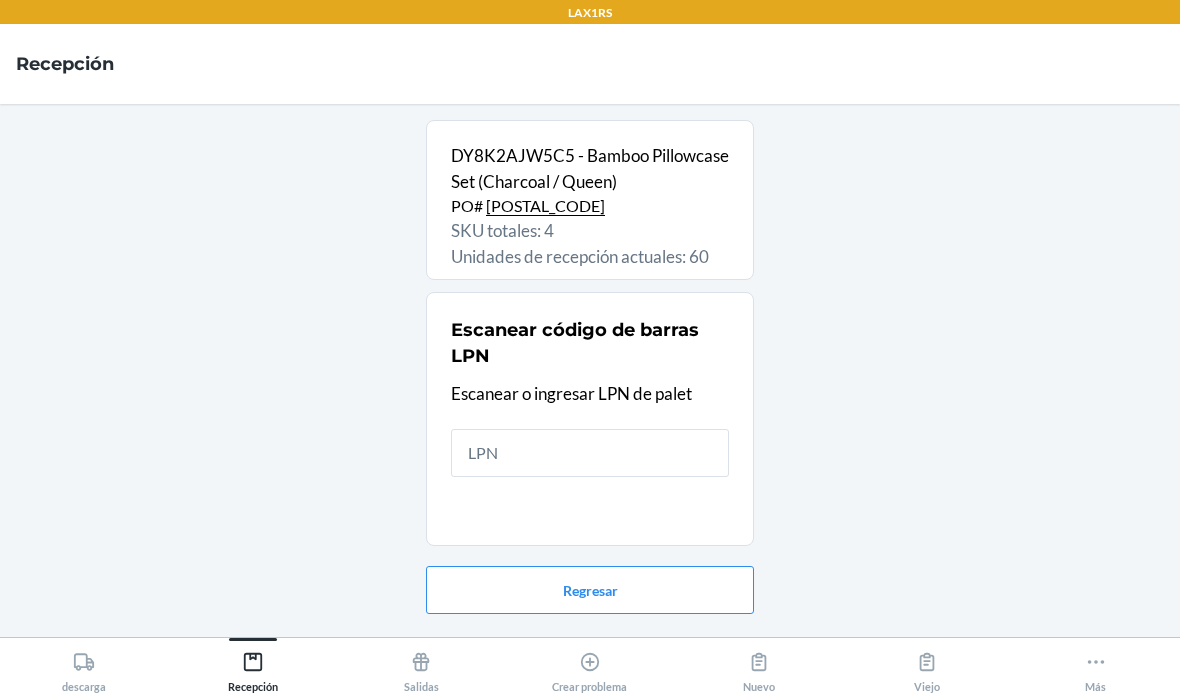 click at bounding box center [590, 453] 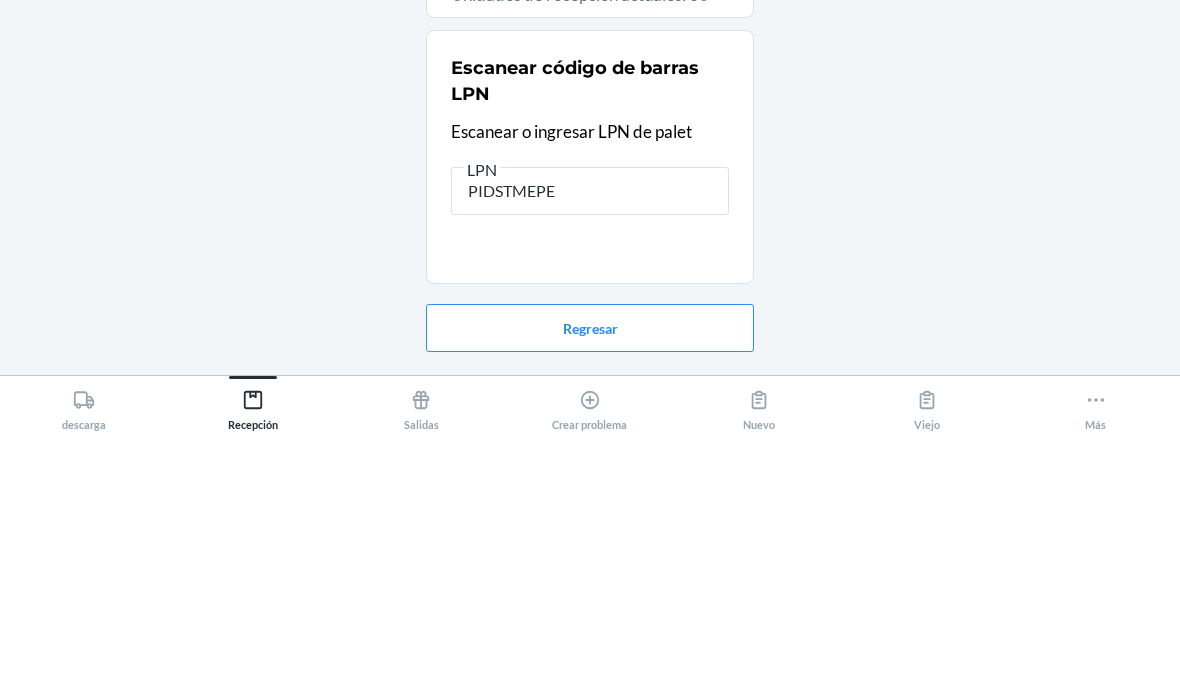 type on "PIDSTMEPEU" 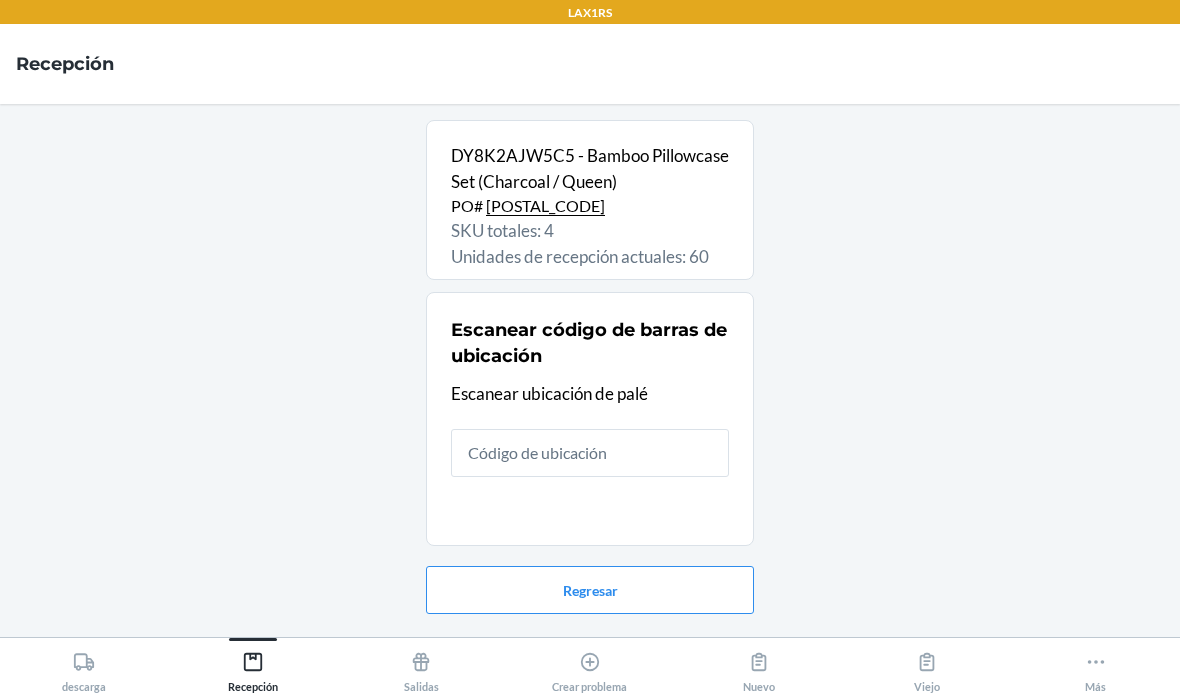 click at bounding box center (590, 453) 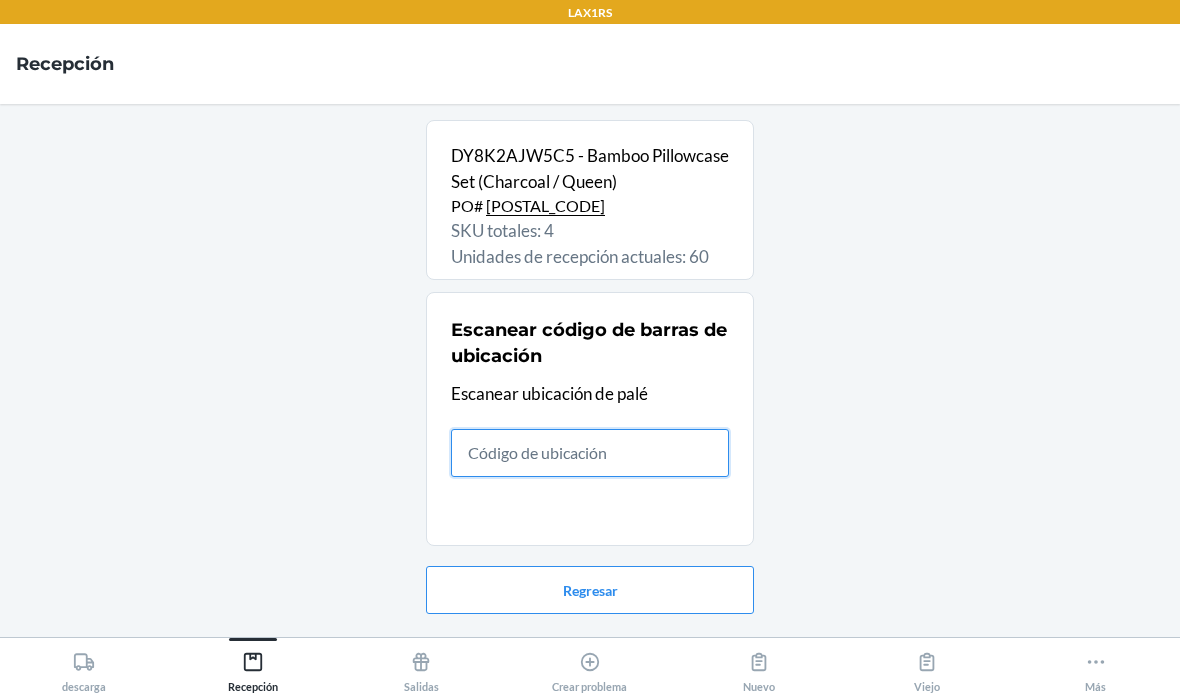 click at bounding box center [590, 453] 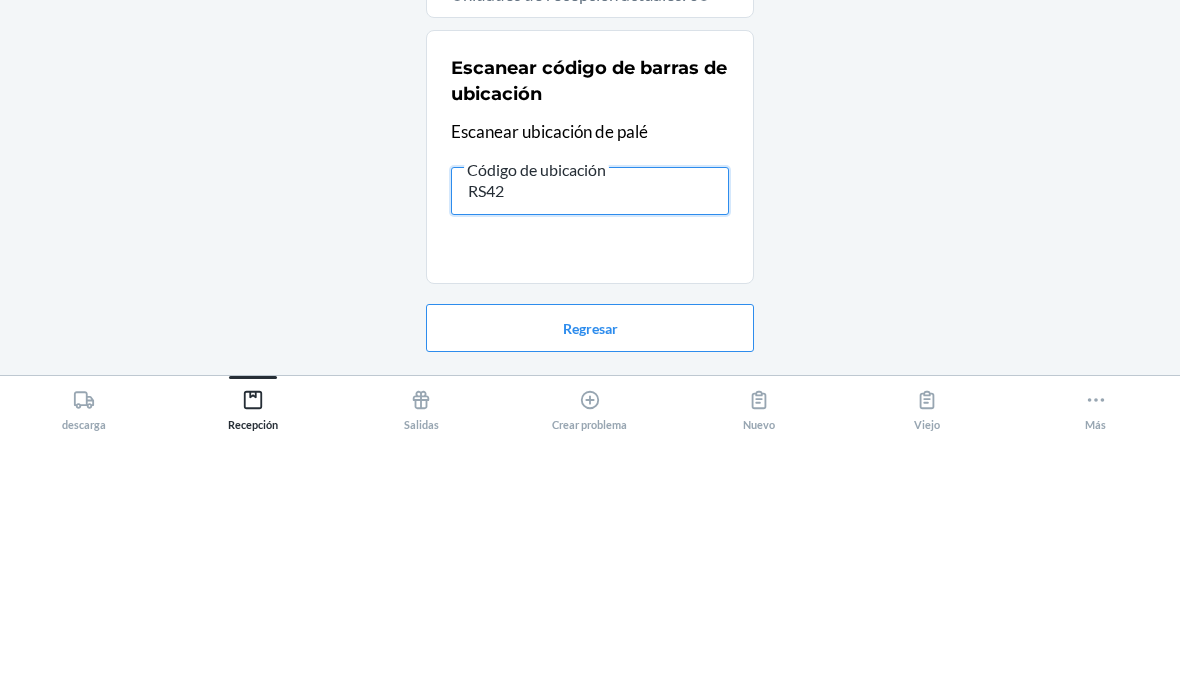 type on "RS420" 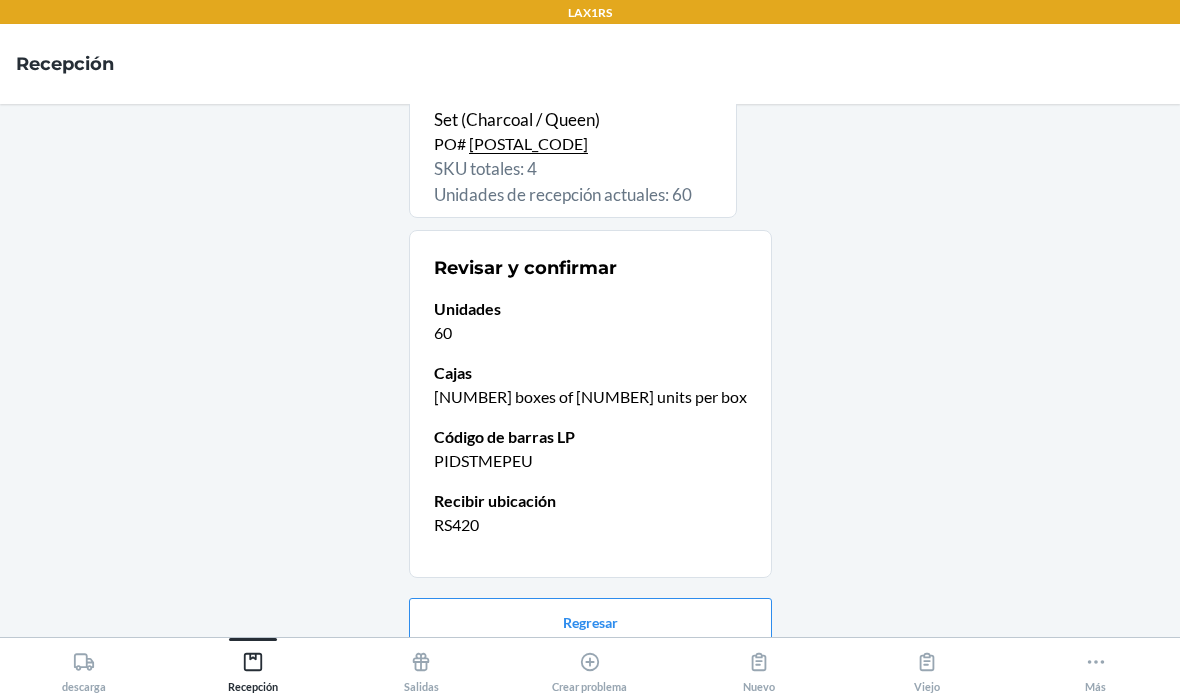 scroll, scrollTop: 61, scrollLeft: 0, axis: vertical 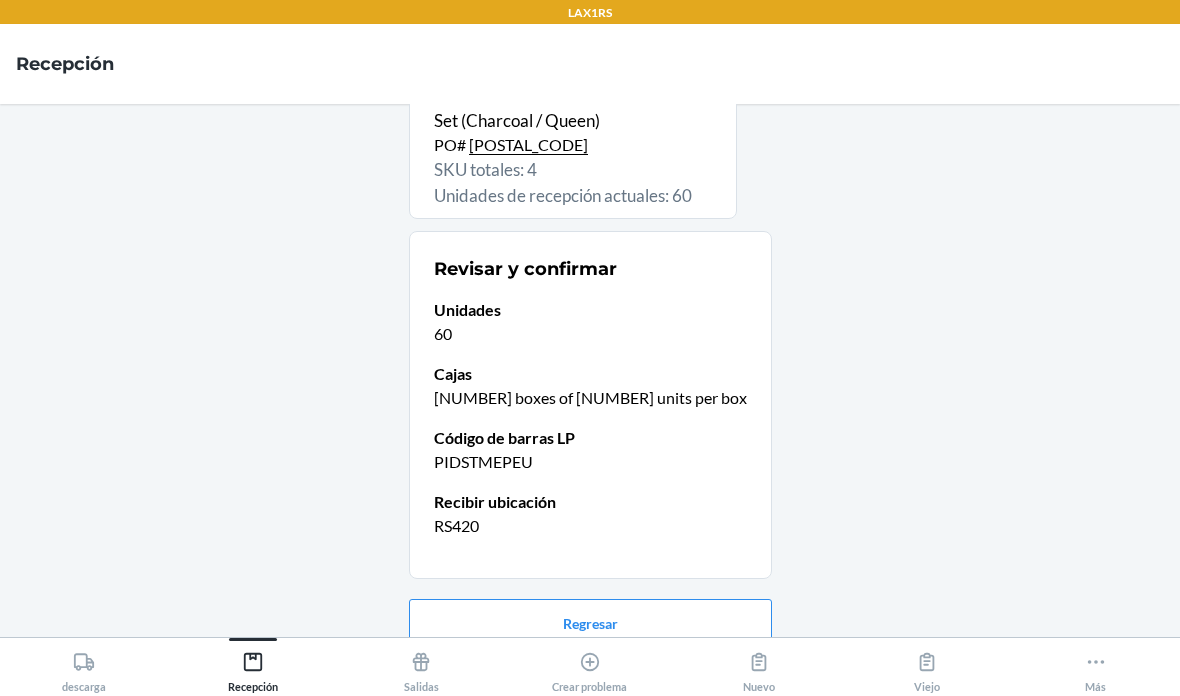click on "Confirmar recepción" at bounding box center (590, 687) 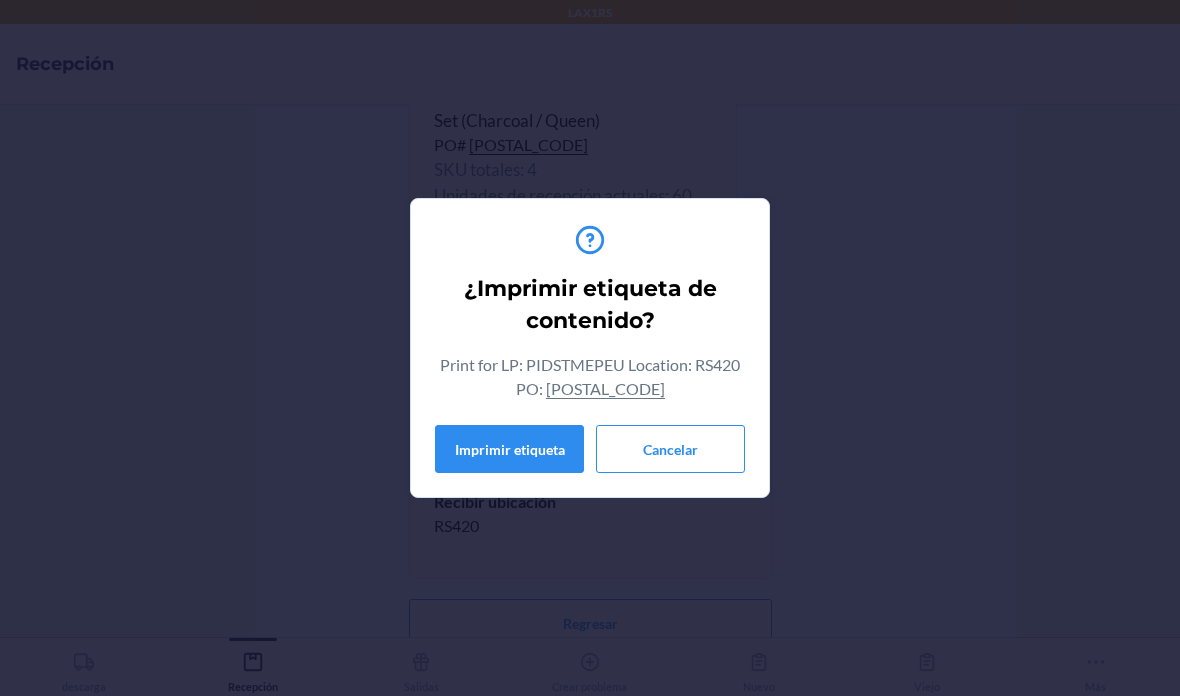 click on "Cancelar" at bounding box center [670, 449] 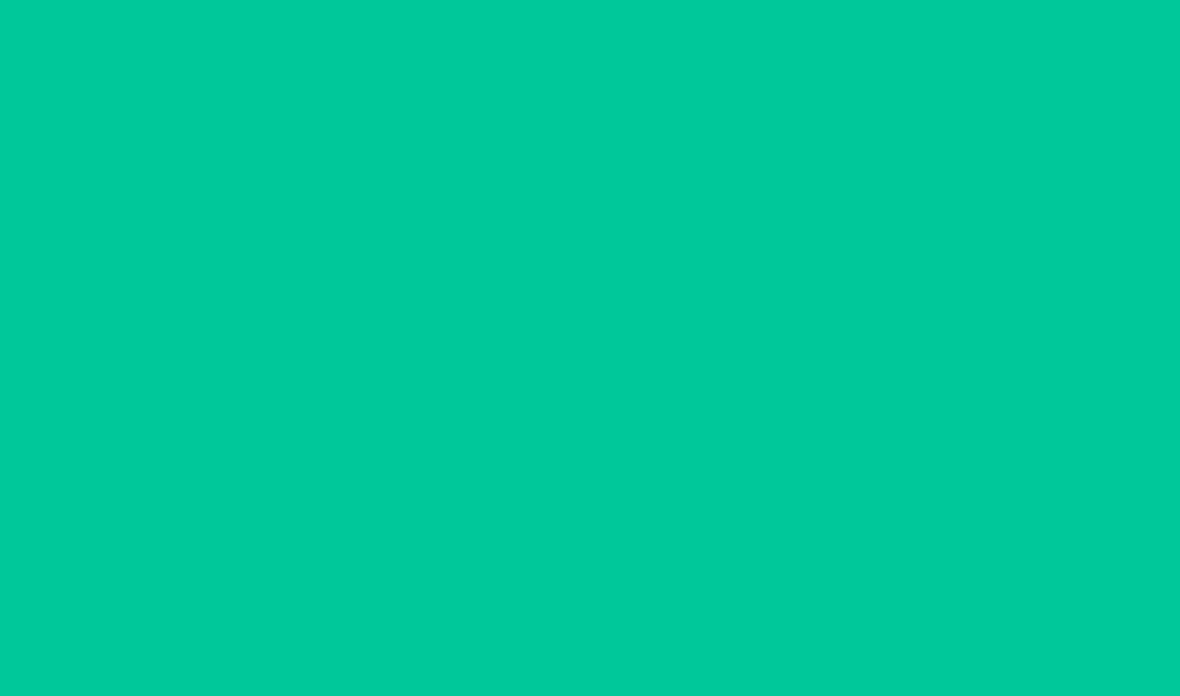 scroll, scrollTop: 0, scrollLeft: 0, axis: both 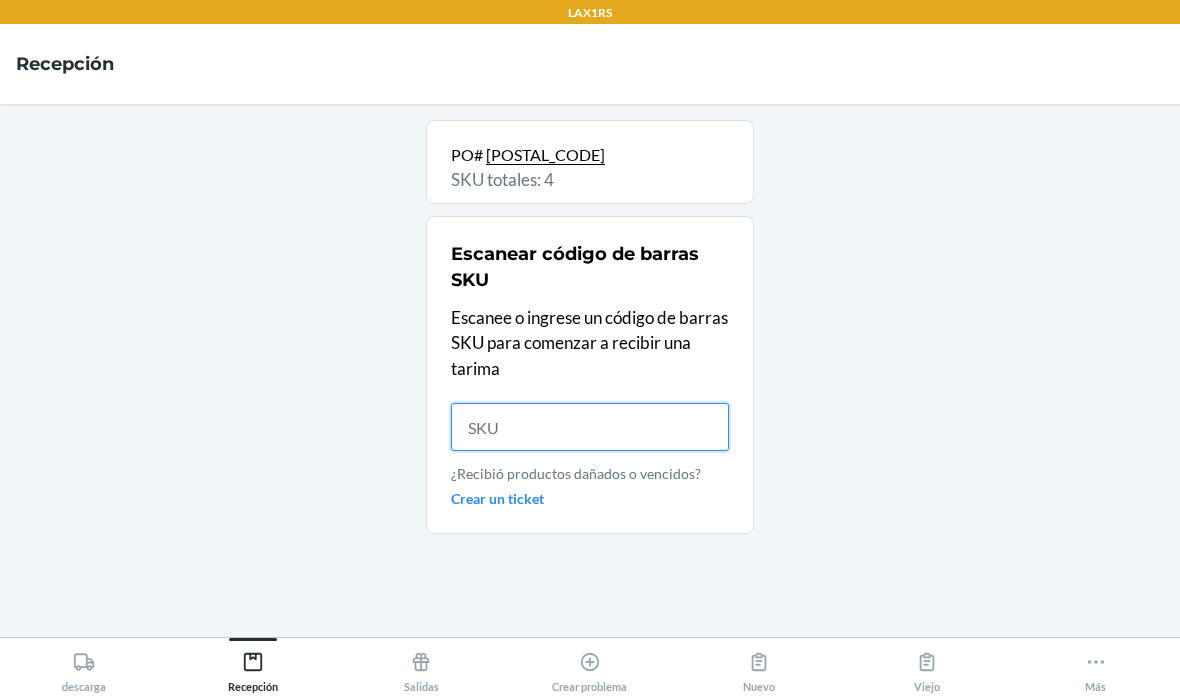 click at bounding box center (590, 427) 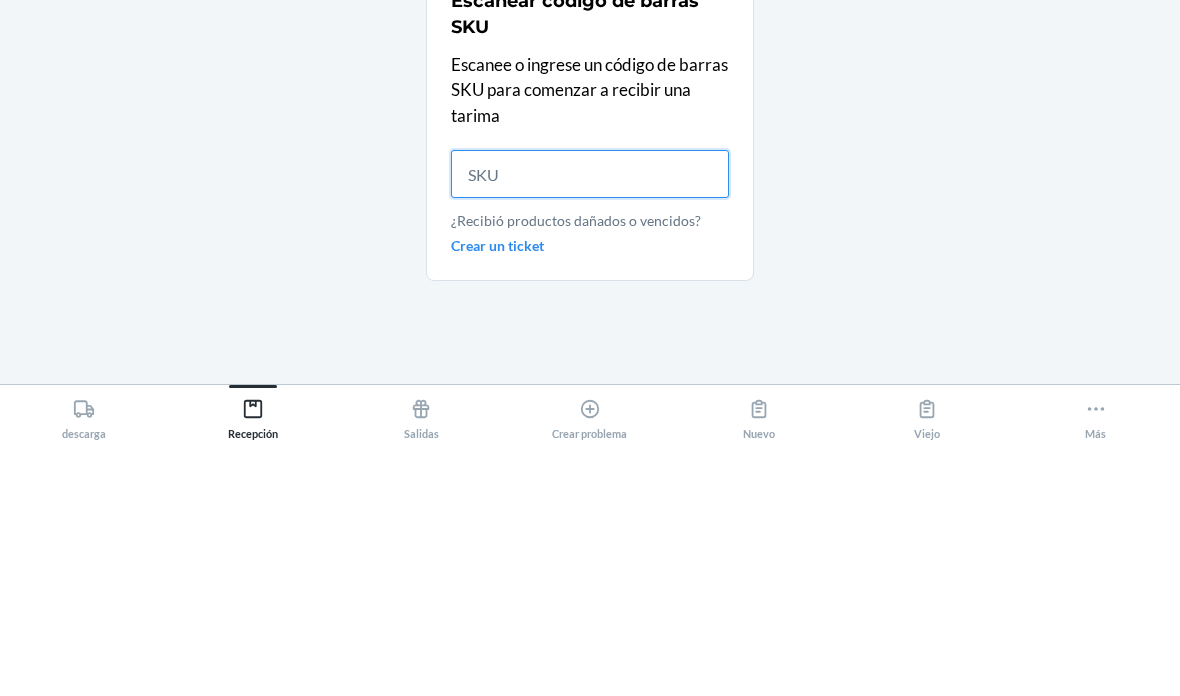 click at bounding box center [590, 427] 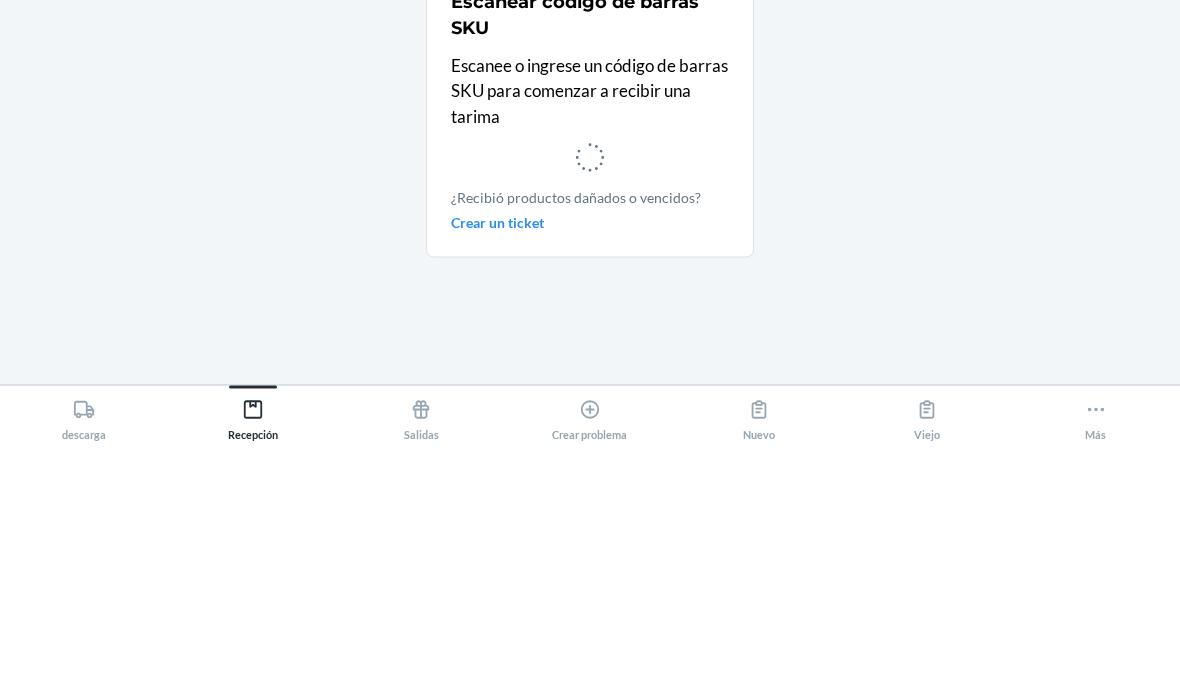 scroll, scrollTop: 80, scrollLeft: 0, axis: vertical 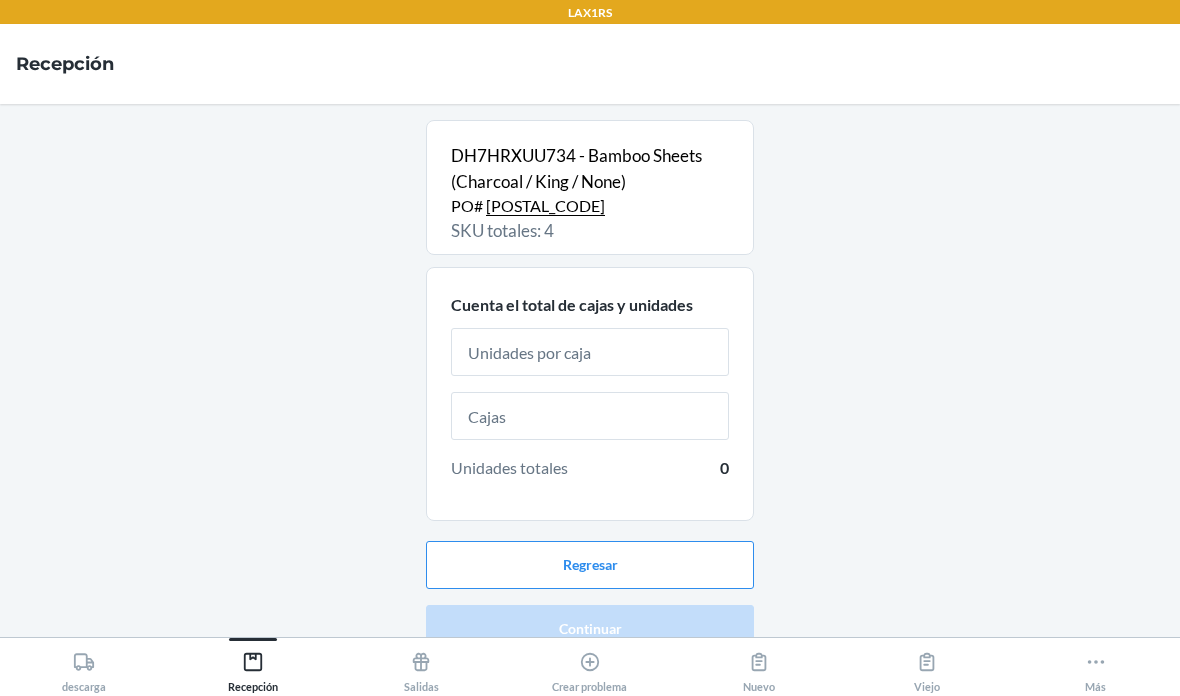 click on "Cuenta el total de cajas y unidades Unidades totales 0" at bounding box center (590, 394) 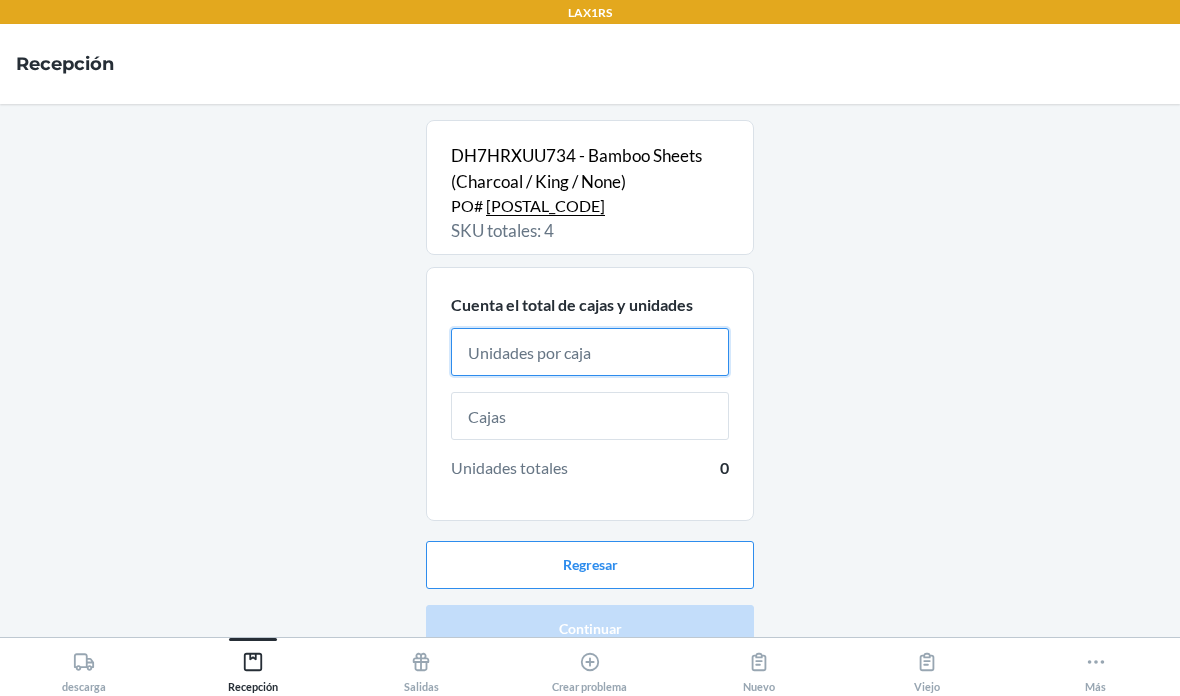 click at bounding box center (590, 352) 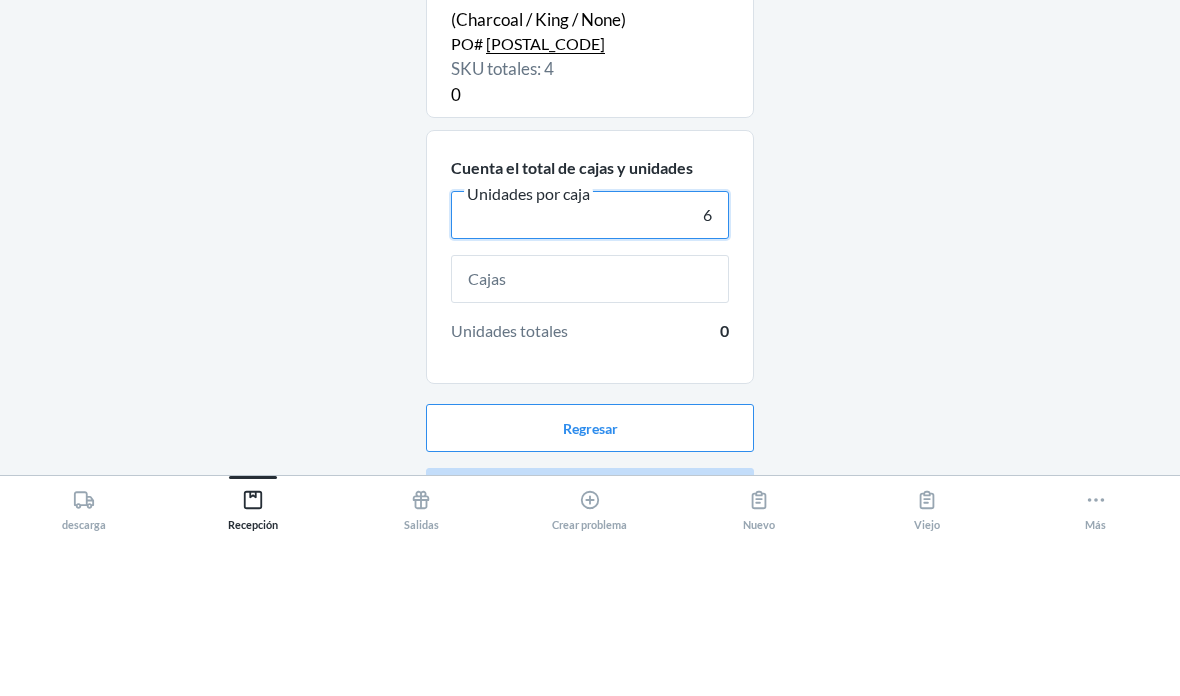 type on "6" 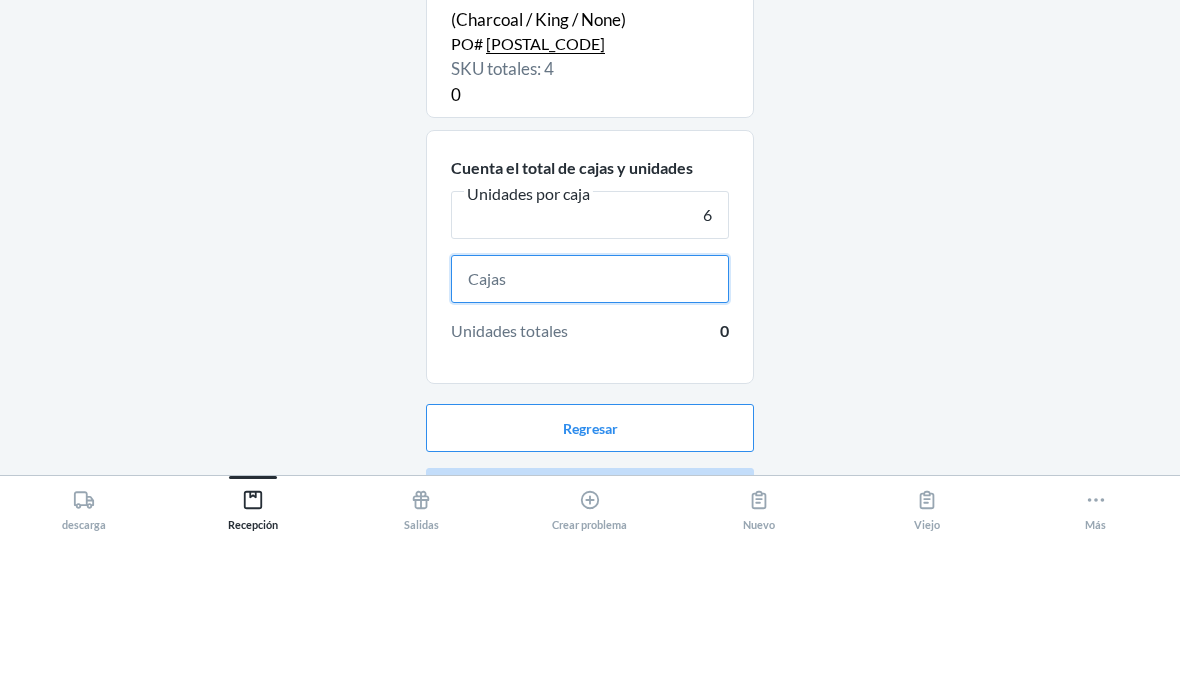 click at bounding box center (590, 441) 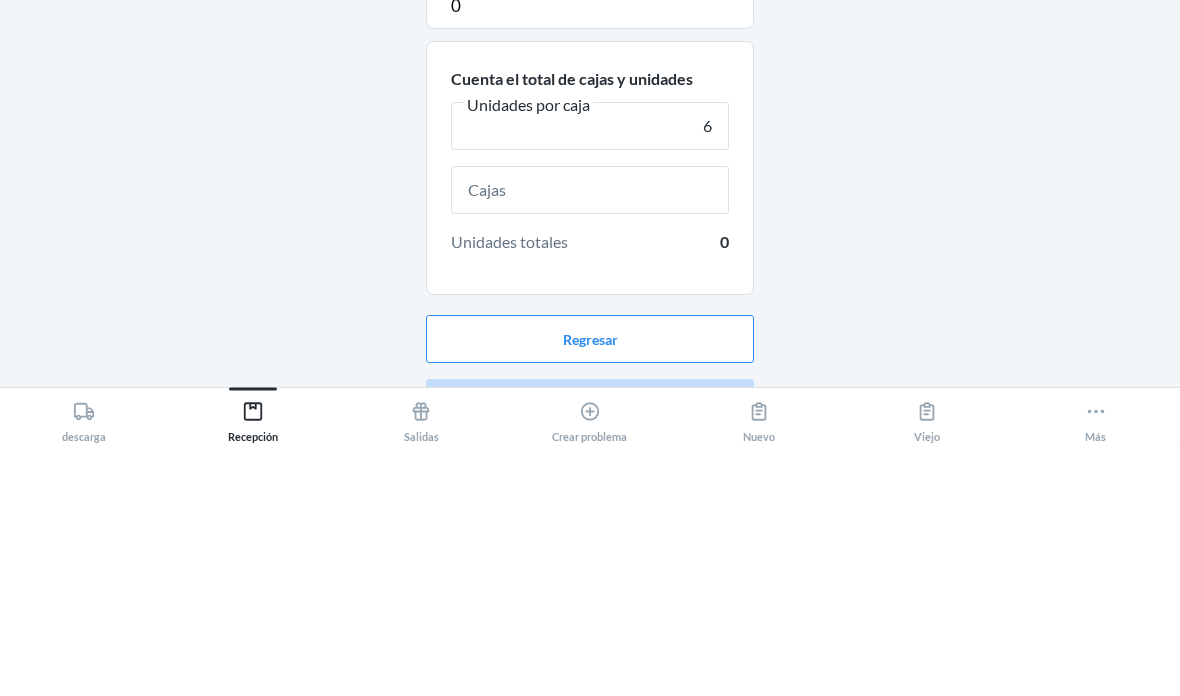 scroll, scrollTop: 80, scrollLeft: 0, axis: vertical 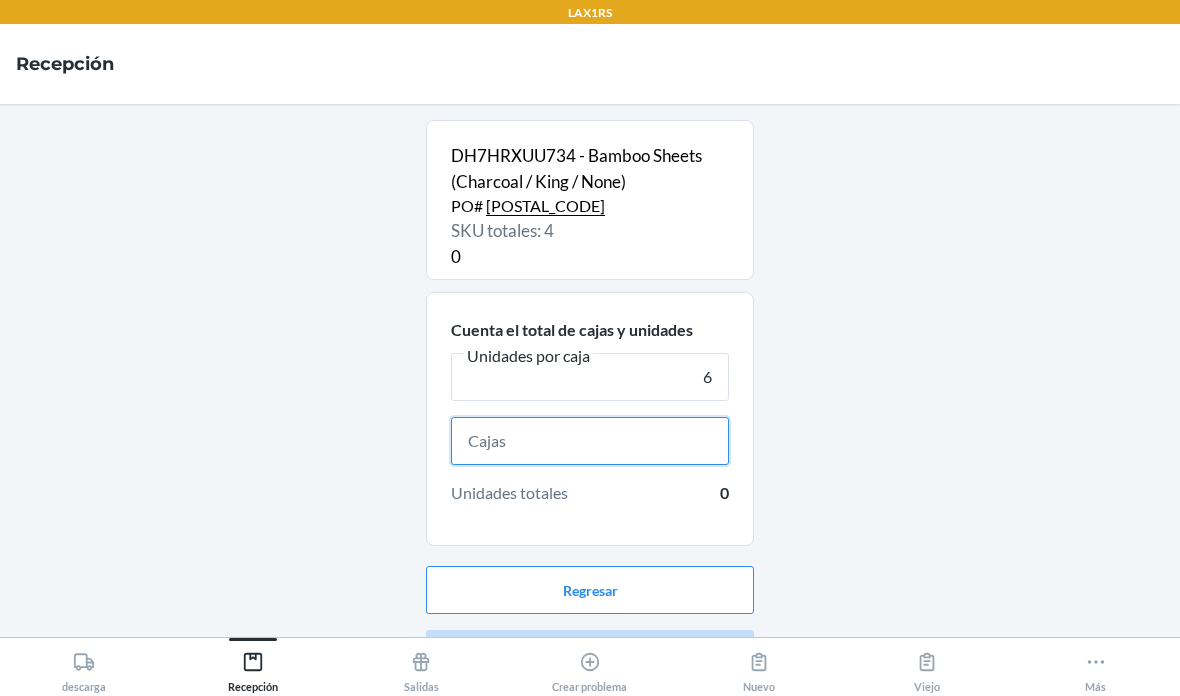 click at bounding box center [590, 441] 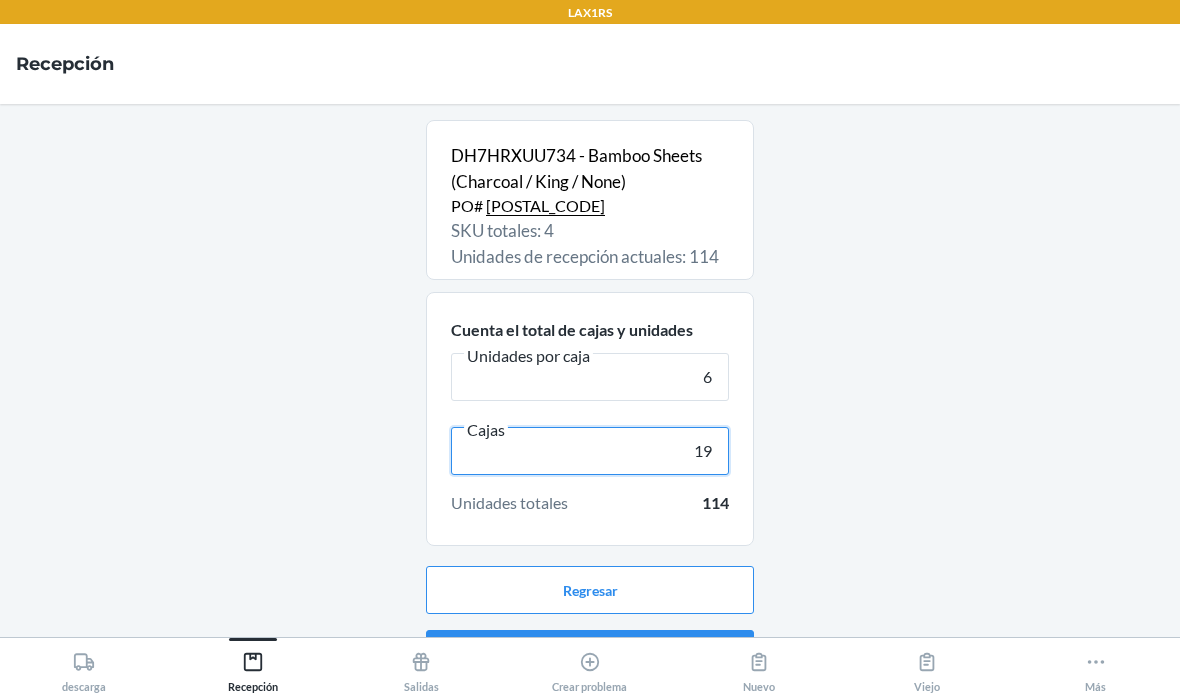 type on "19" 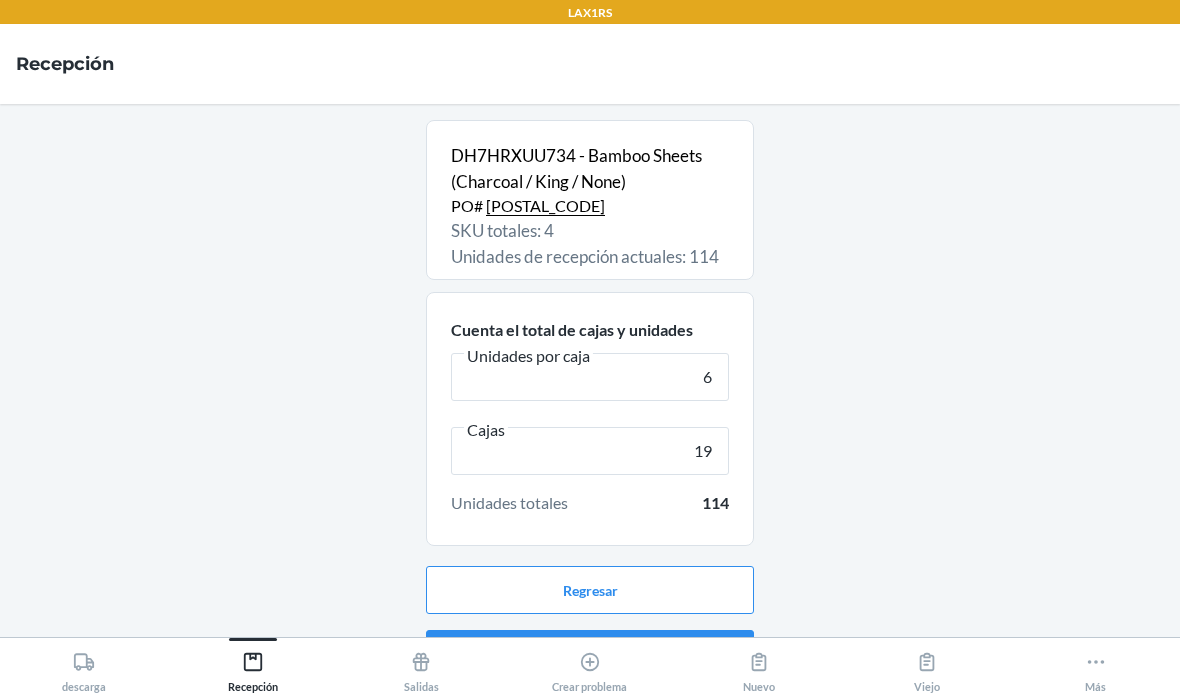 click on "Continuar" at bounding box center (590, 654) 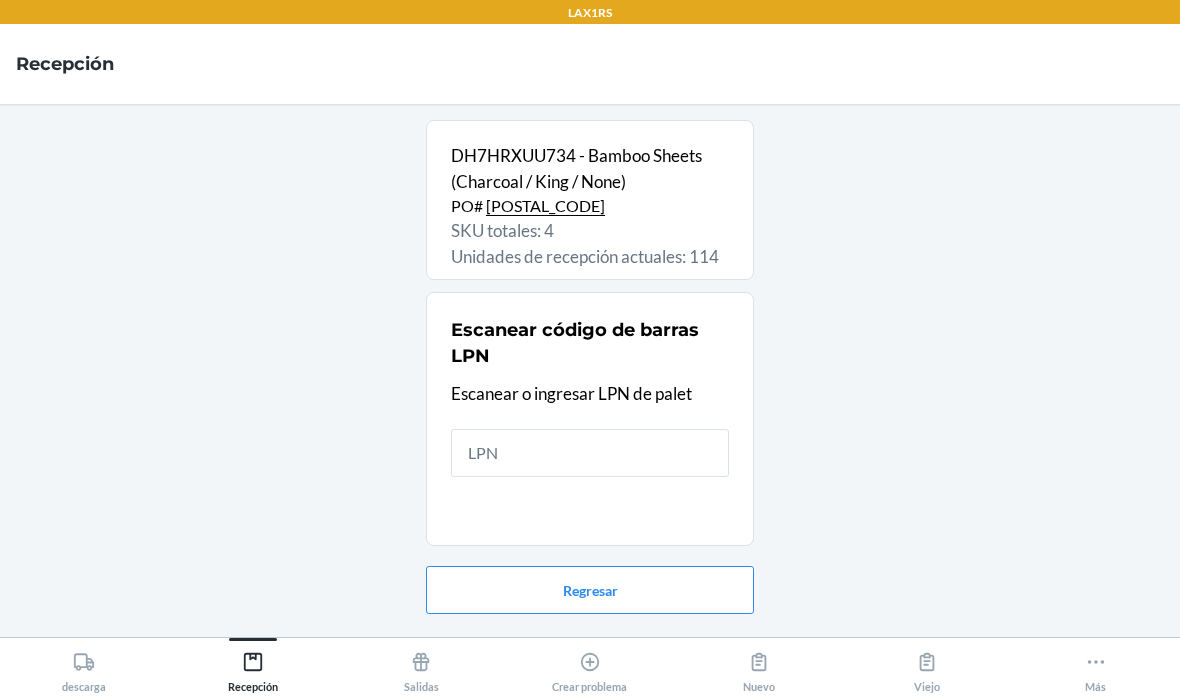 click at bounding box center [590, 453] 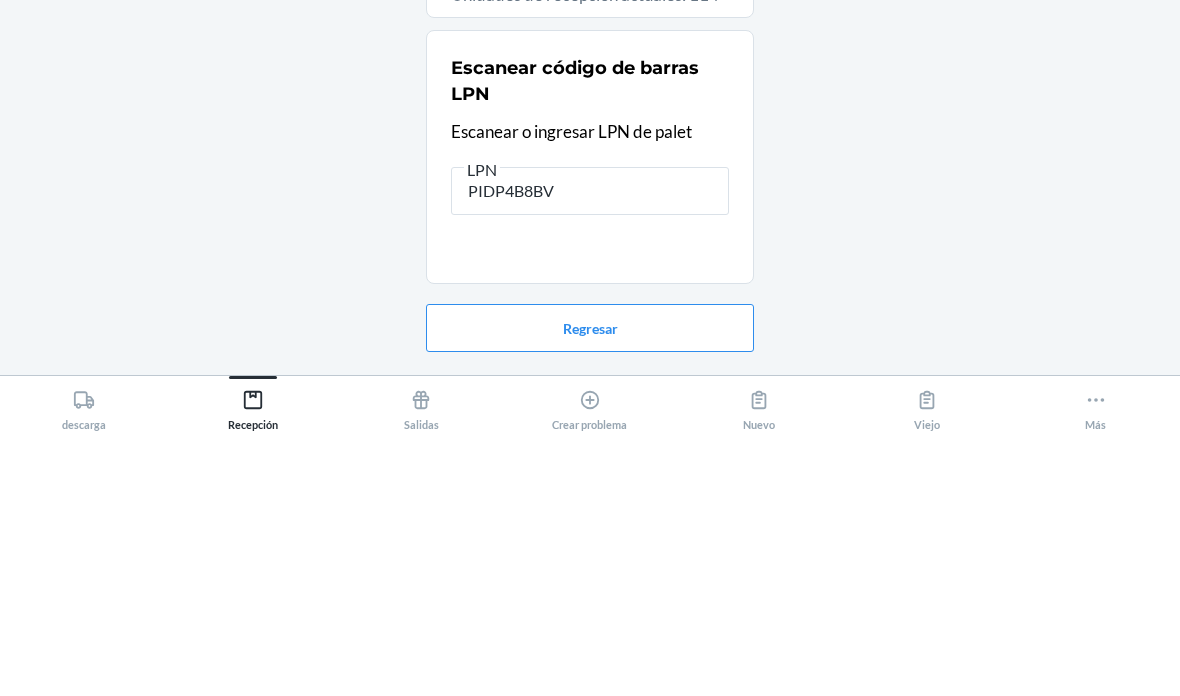 type on "PIDP4B8BVV" 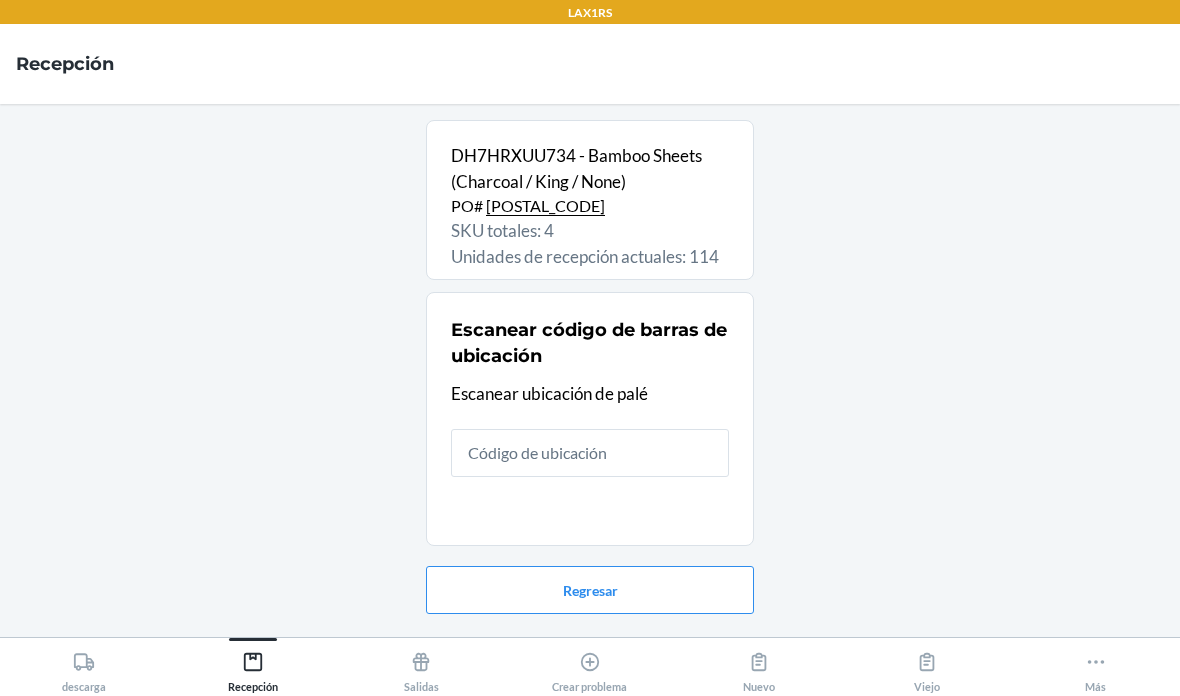 click at bounding box center [590, 453] 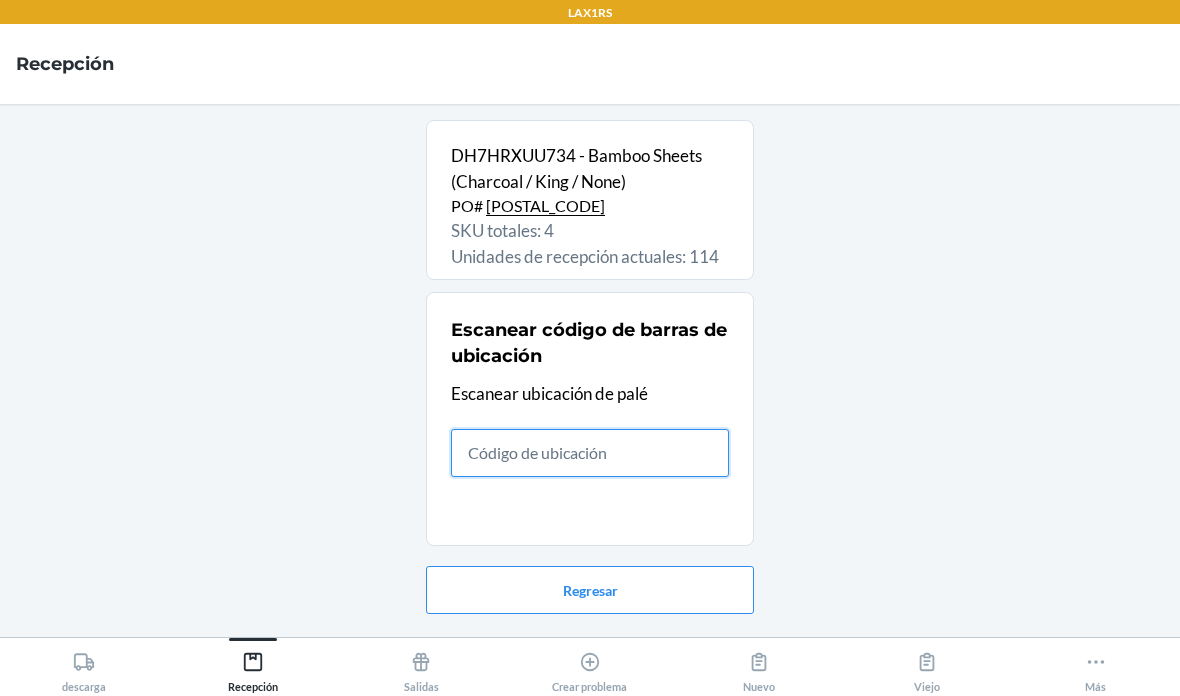 click at bounding box center [590, 453] 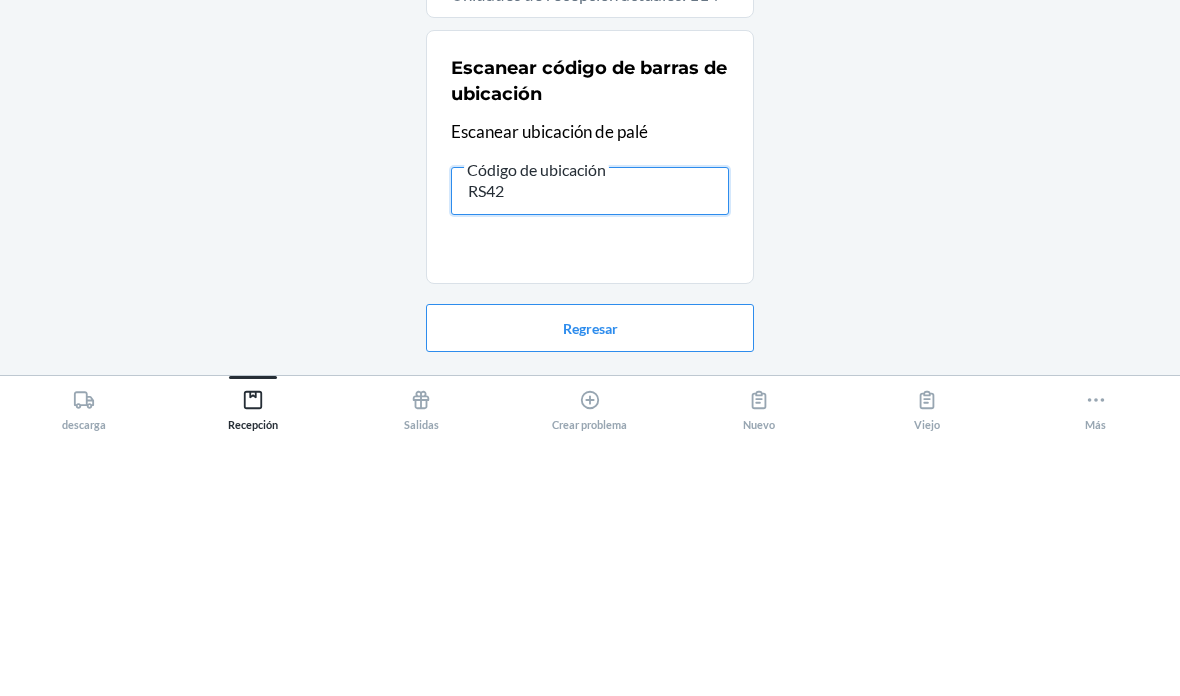 type on "RS420" 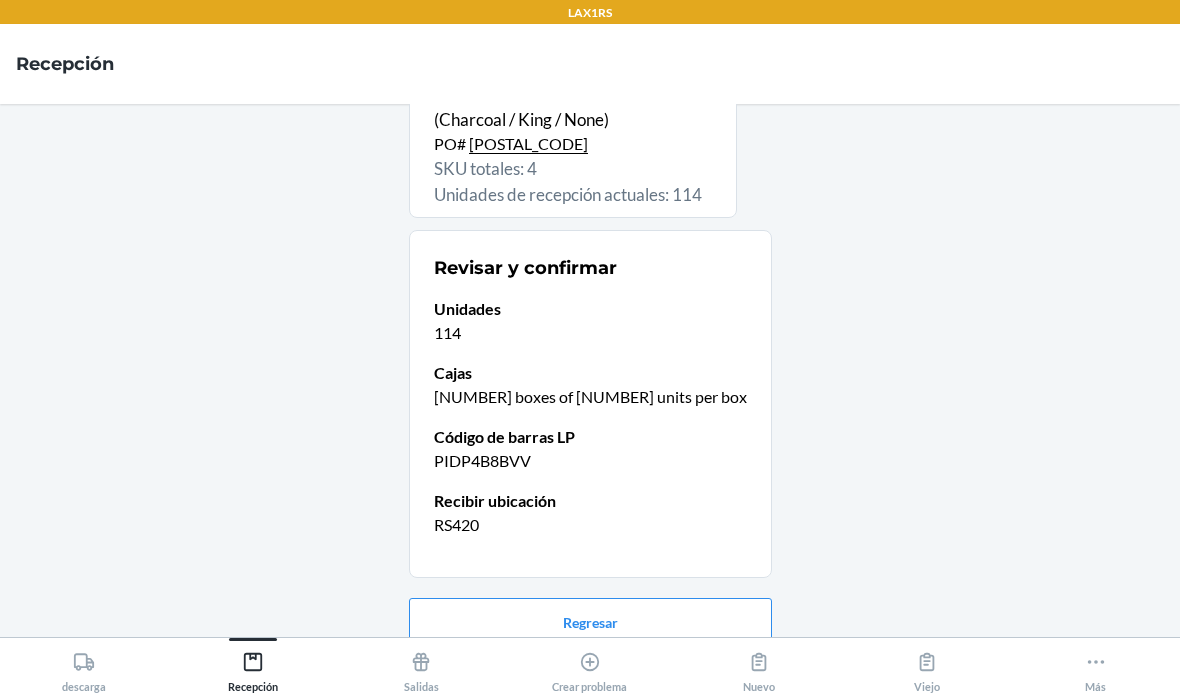 scroll, scrollTop: 61, scrollLeft: 0, axis: vertical 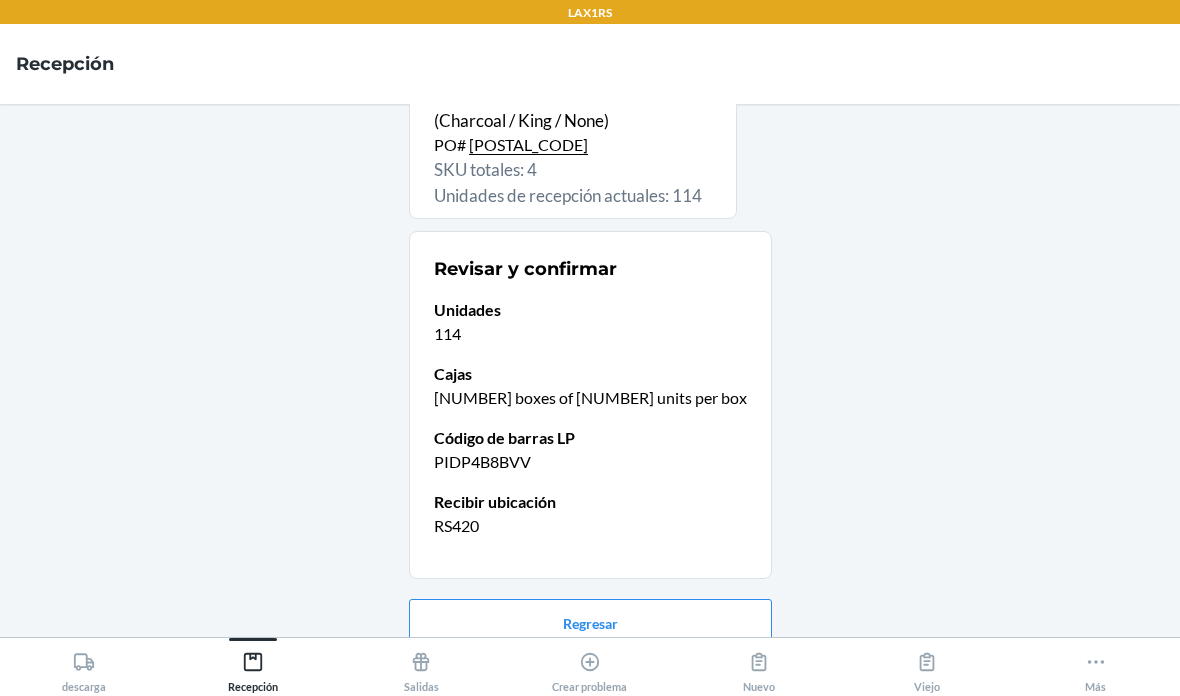 click on "Confirmar recepción" at bounding box center (590, 687) 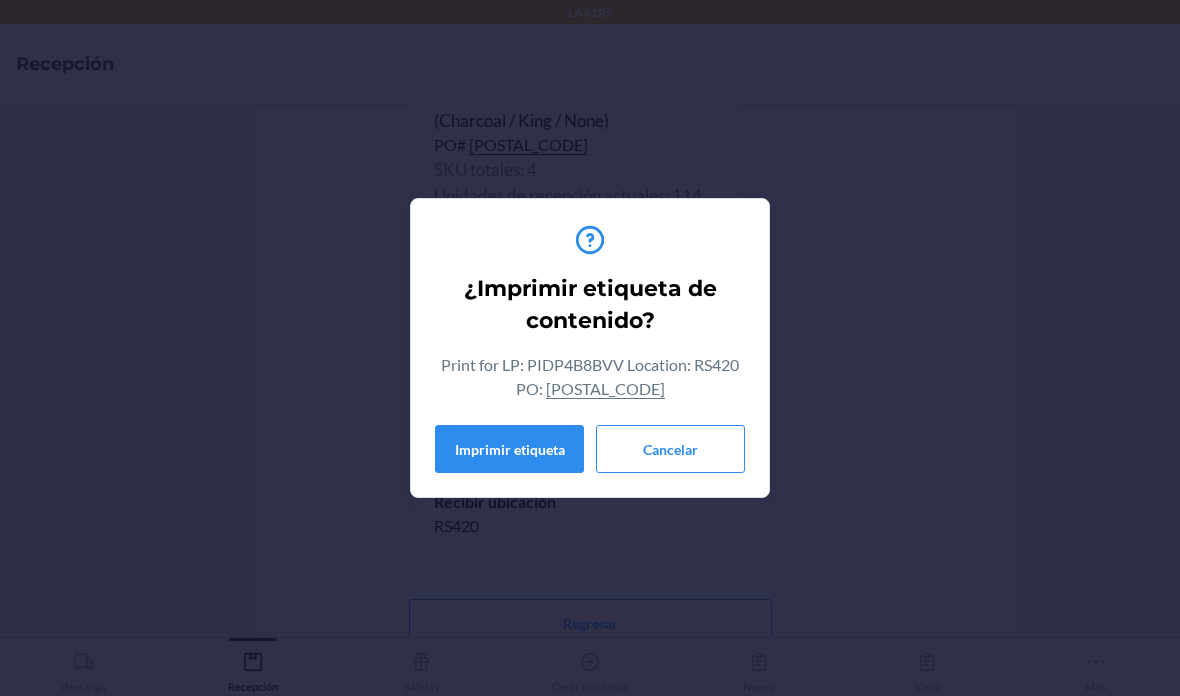 click on "Cancelar" at bounding box center (670, 449) 